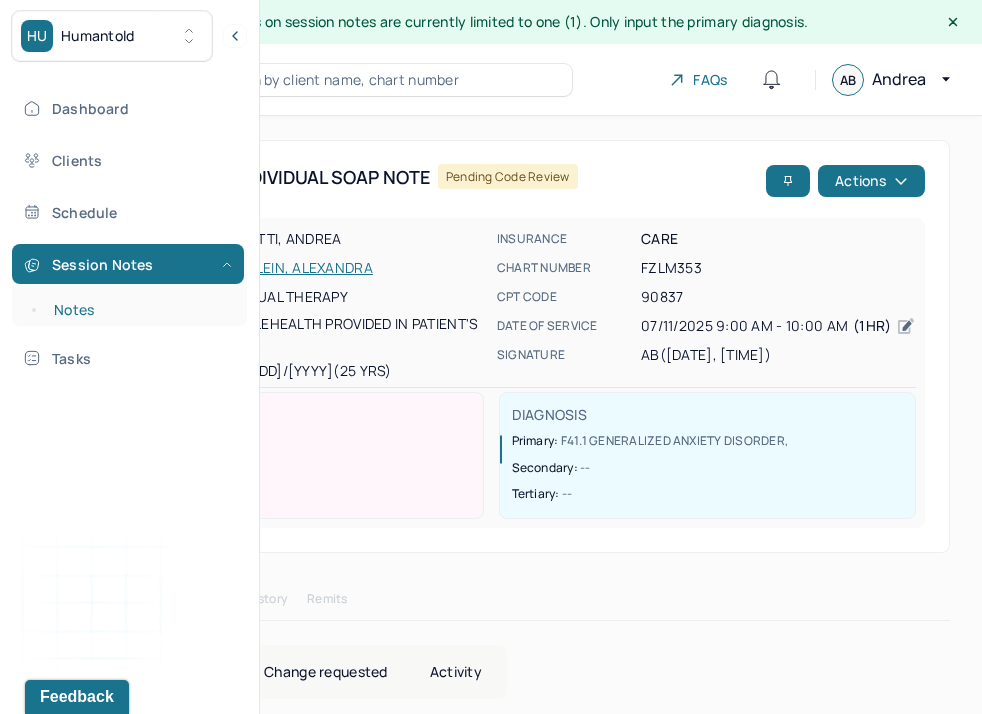 scroll, scrollTop: 36, scrollLeft: 0, axis: vertical 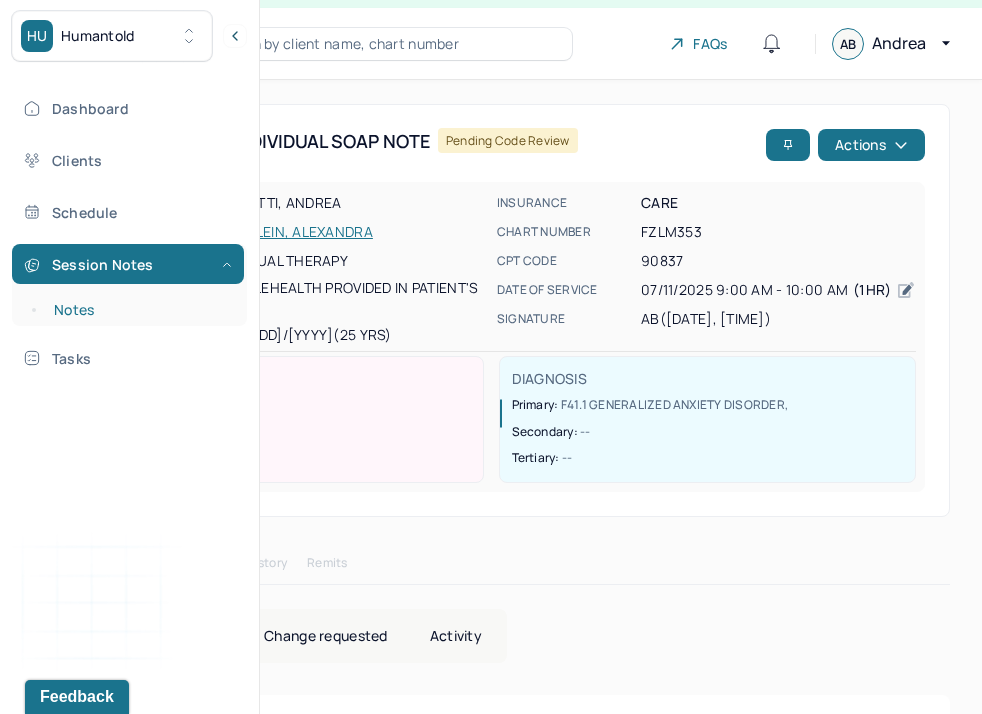 click on "Notes" at bounding box center (139, 310) 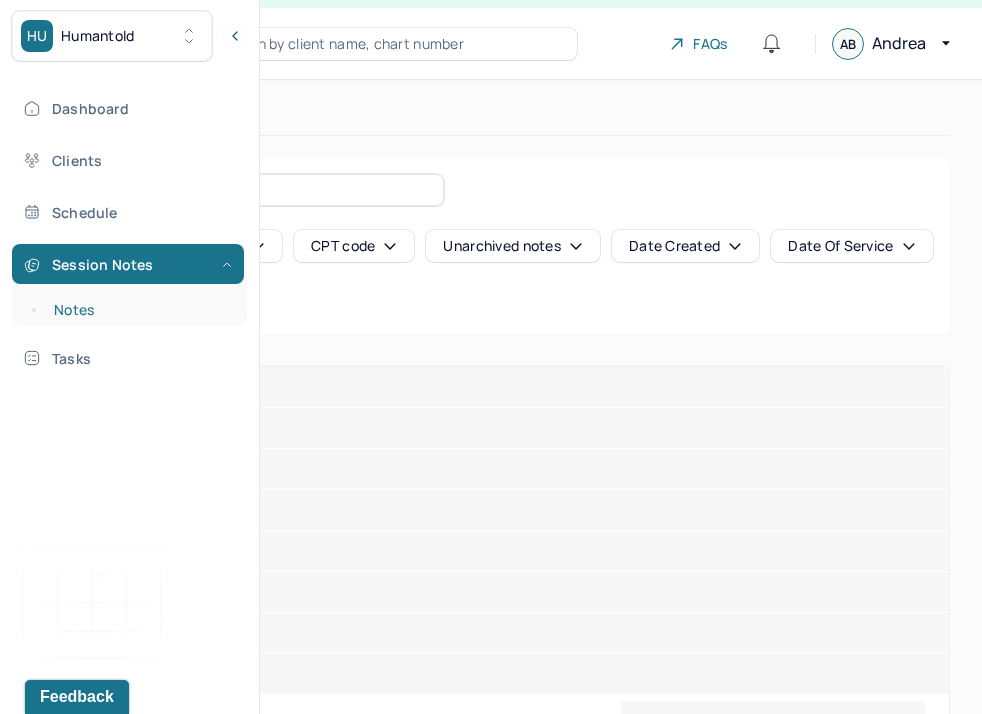 scroll, scrollTop: 22, scrollLeft: 0, axis: vertical 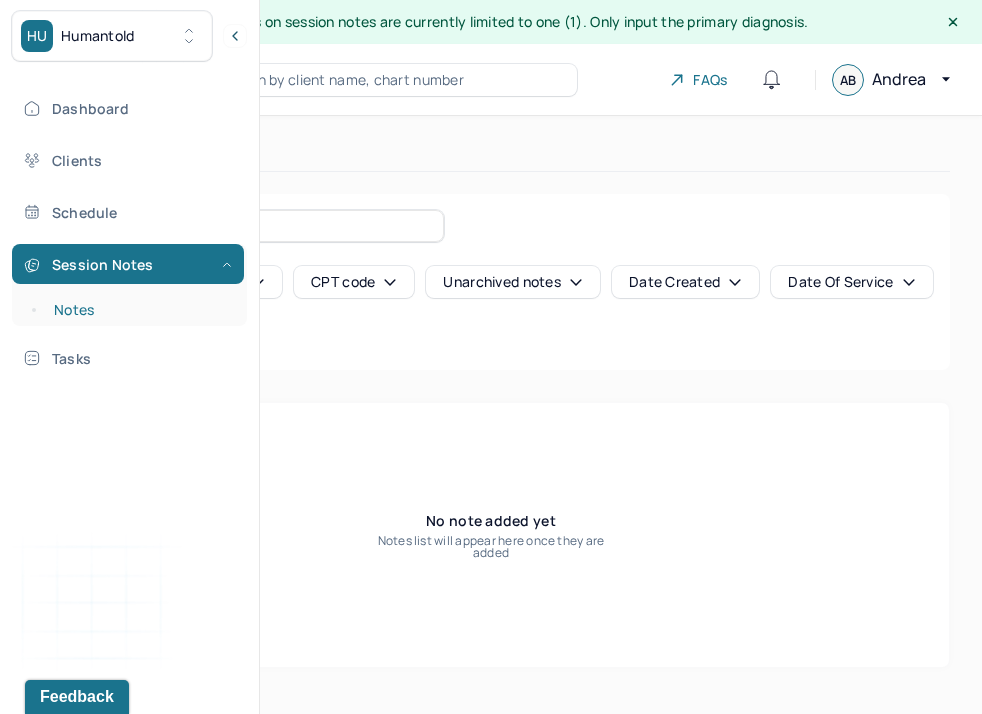 click on "Notes" at bounding box center [139, 310] 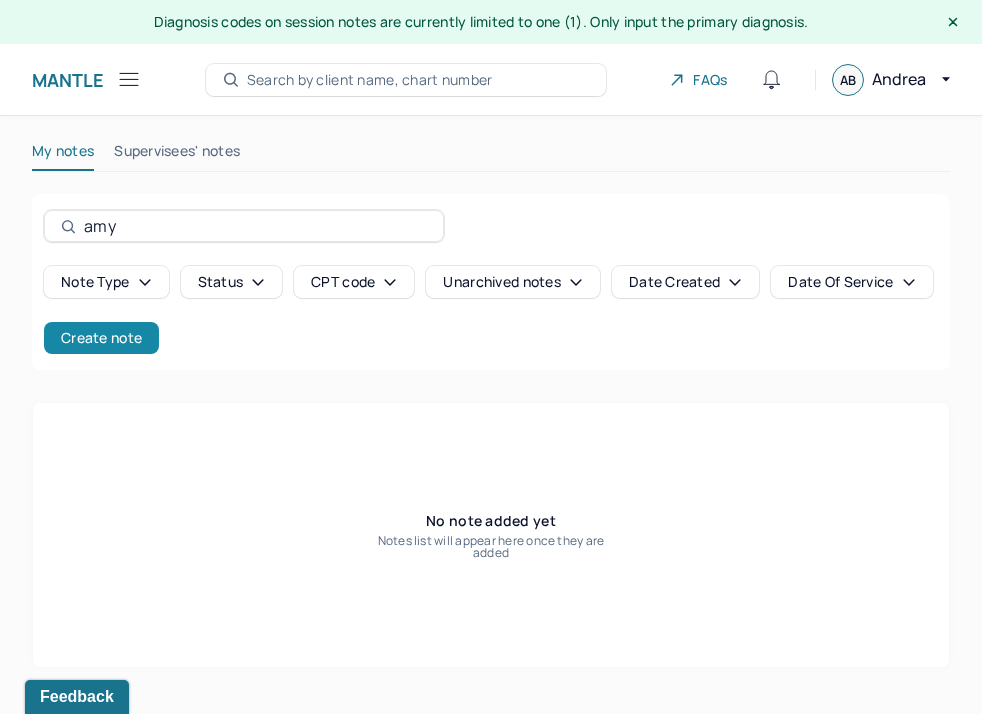 click on "Create note" at bounding box center [101, 338] 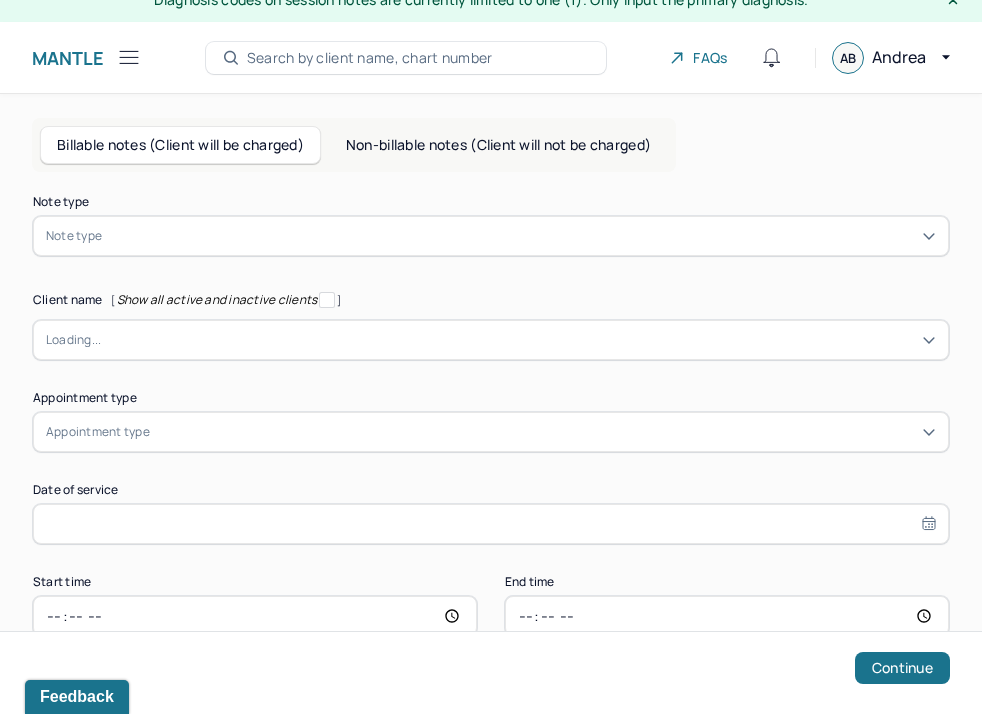 scroll, scrollTop: 0, scrollLeft: 0, axis: both 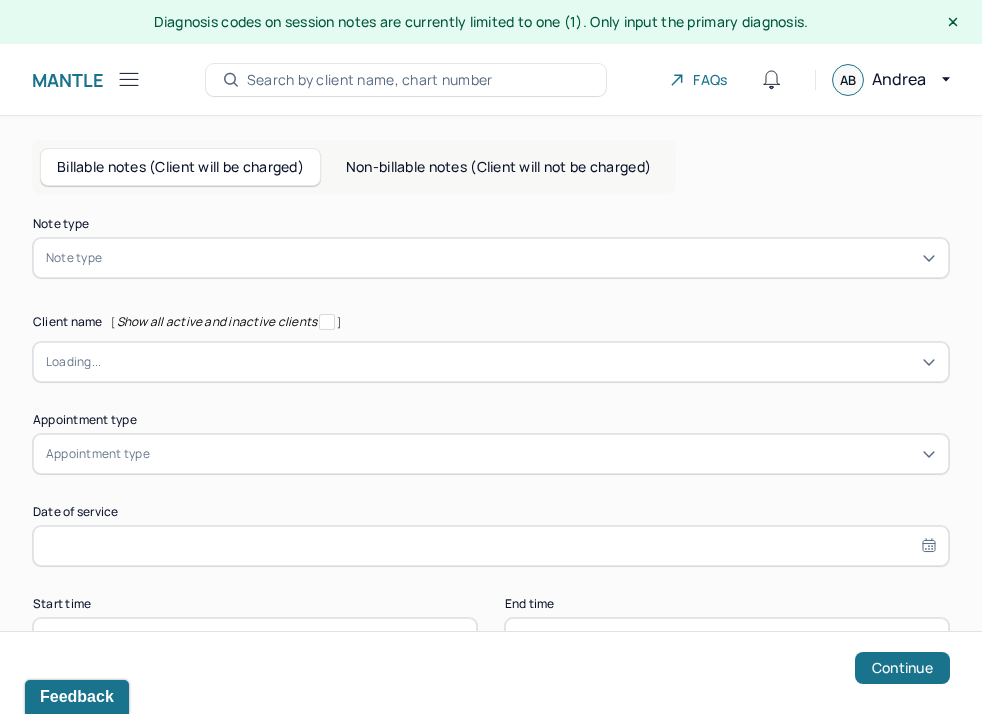 click at bounding box center (521, 258) 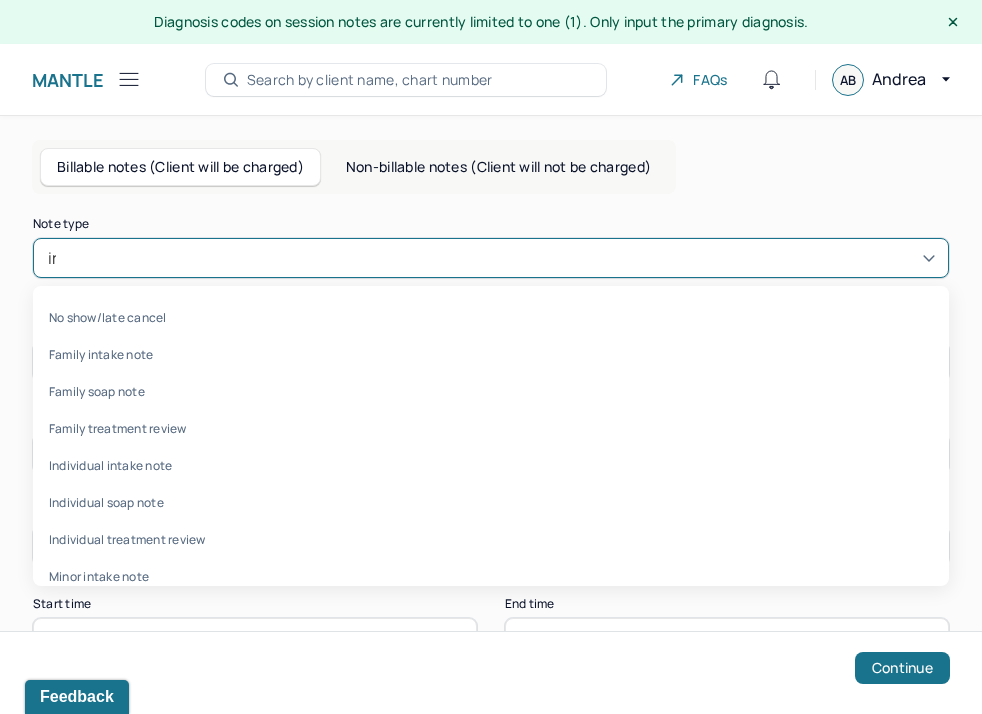 type on "indi" 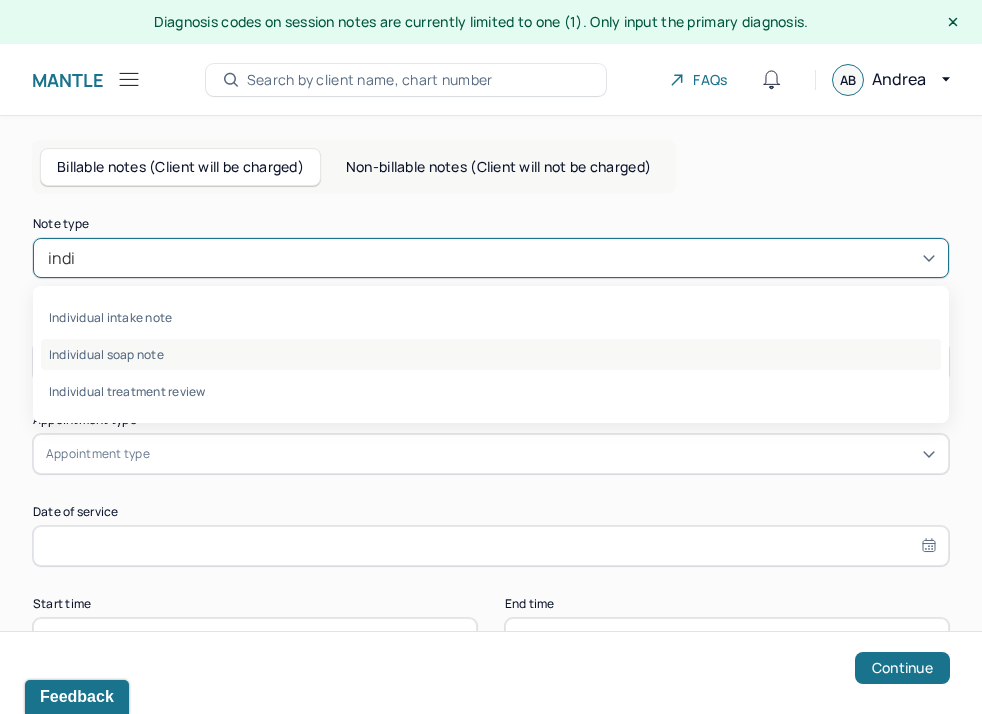 click on "Individual soap note" at bounding box center [491, 354] 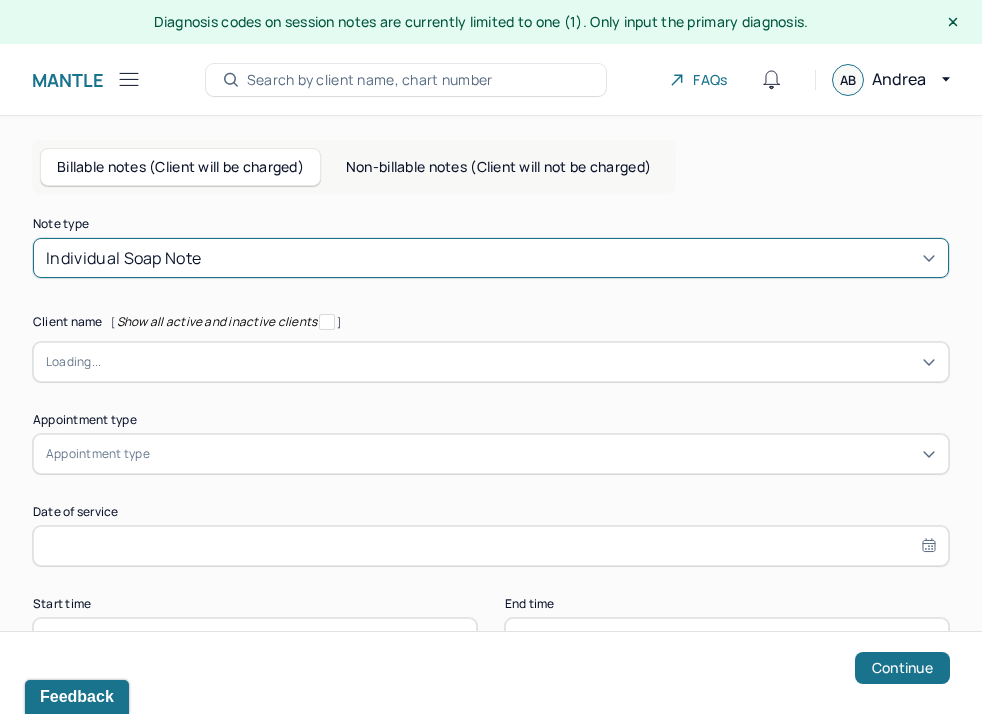 click at bounding box center (518, 362) 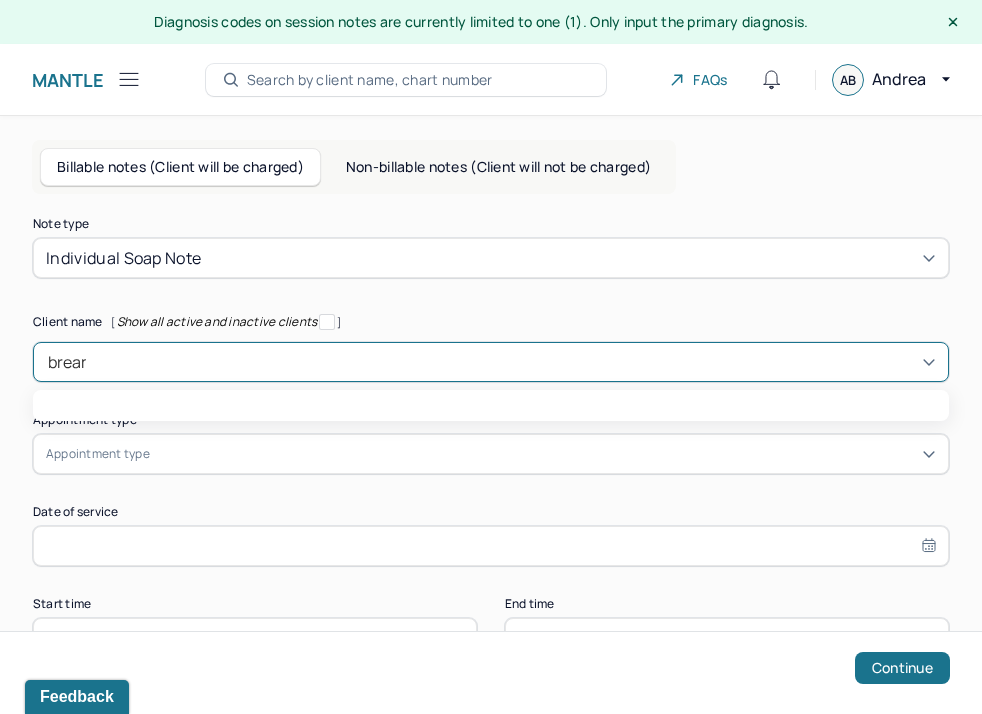 type on "[NAME]" 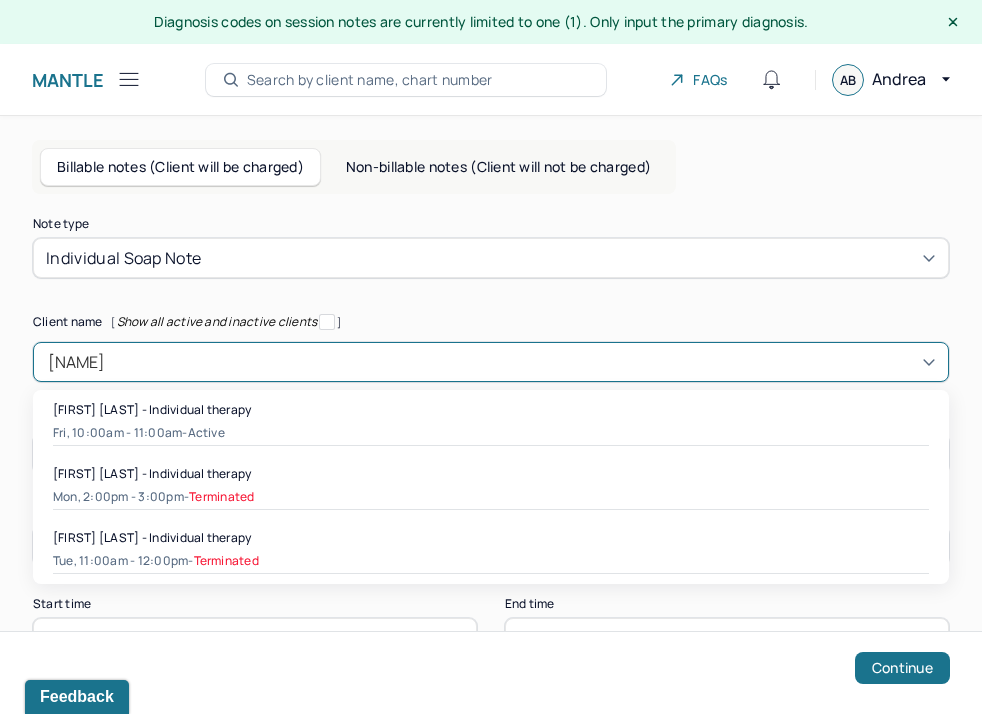 click on "[FIRST] [LAST] - Individual therapy" at bounding box center (152, 409) 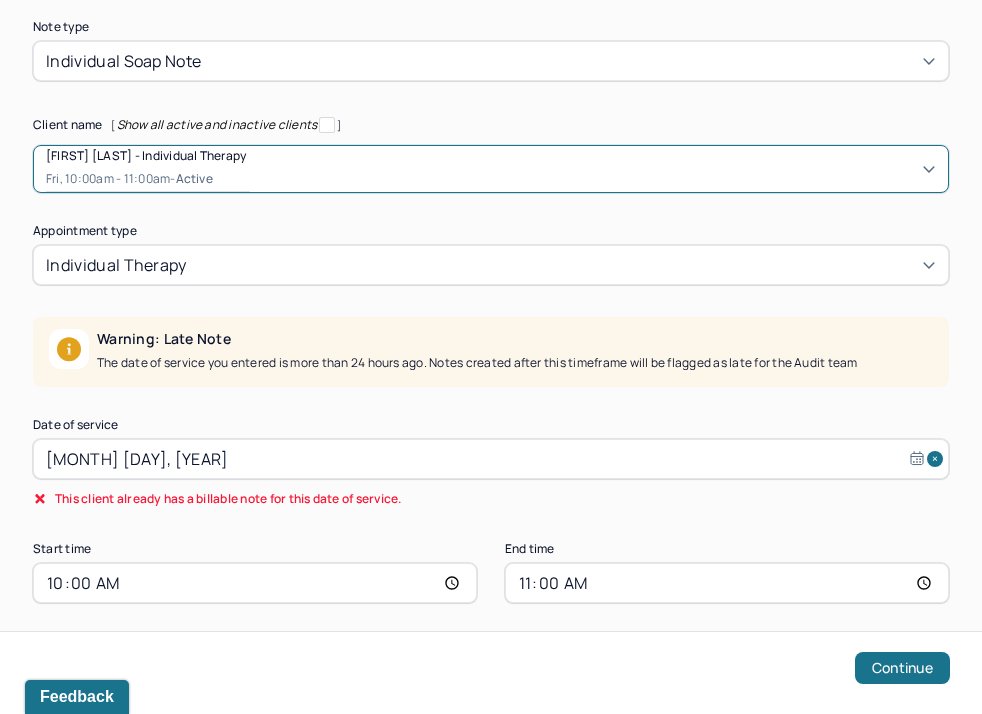 scroll, scrollTop: 198, scrollLeft: 0, axis: vertical 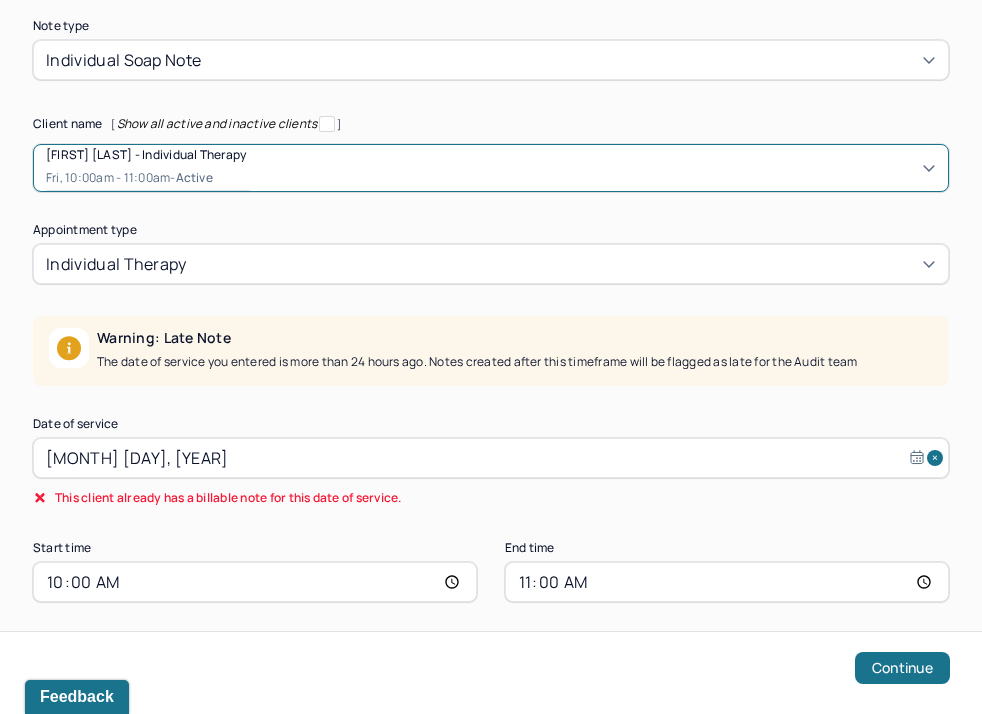 click on "[MONTH] [DAY], [YEAR]" at bounding box center [491, 458] 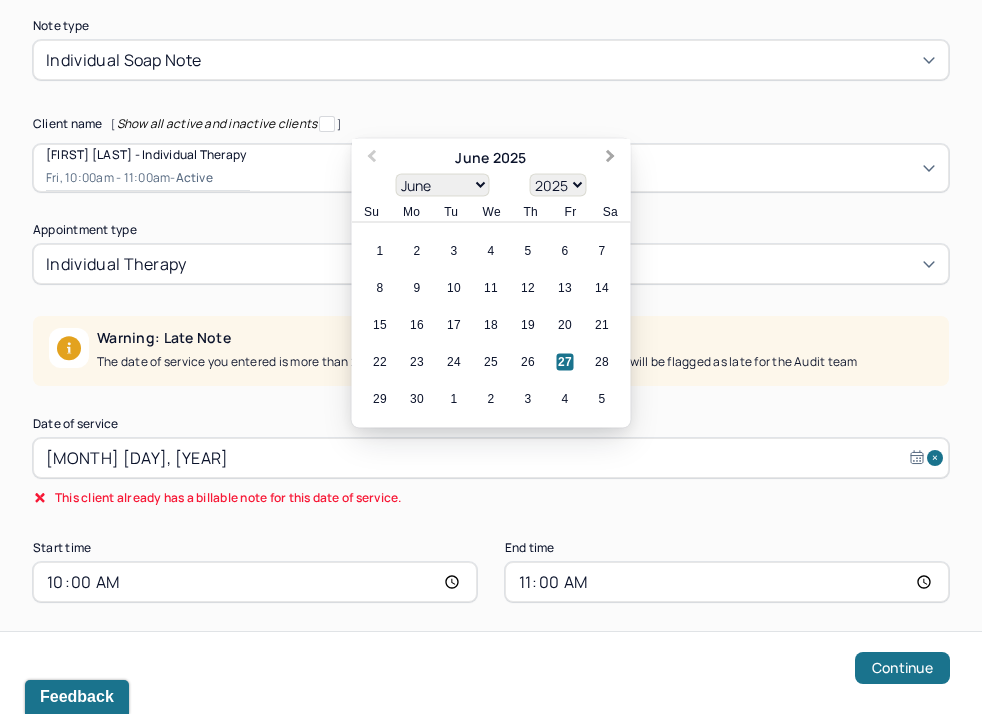 click on "Next Month" at bounding box center (611, 158) 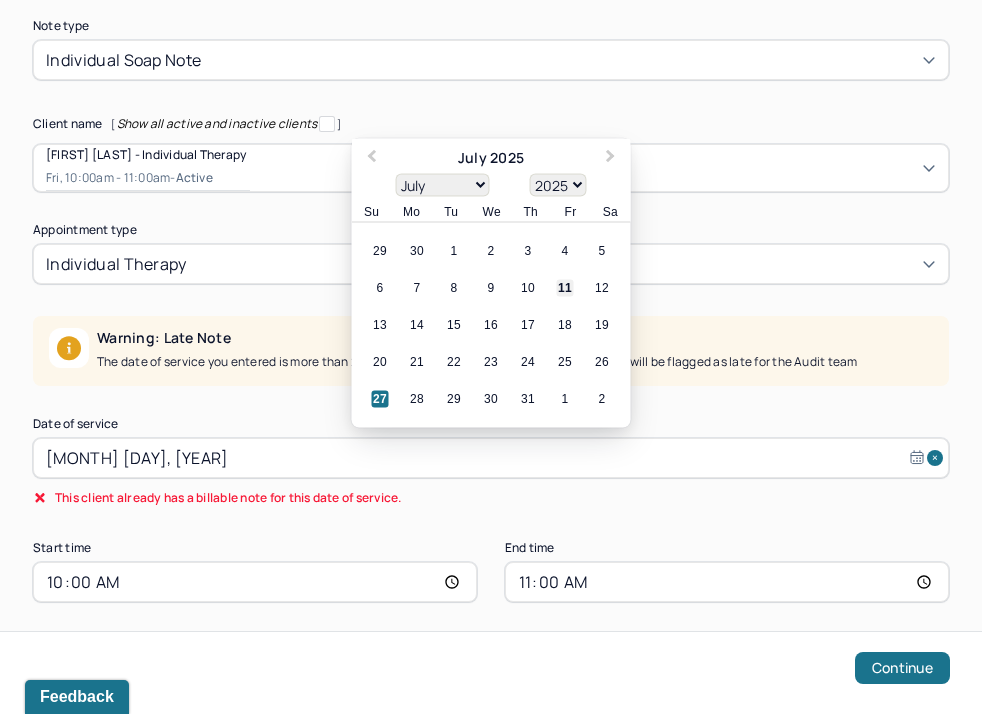 click on "11" at bounding box center (565, 288) 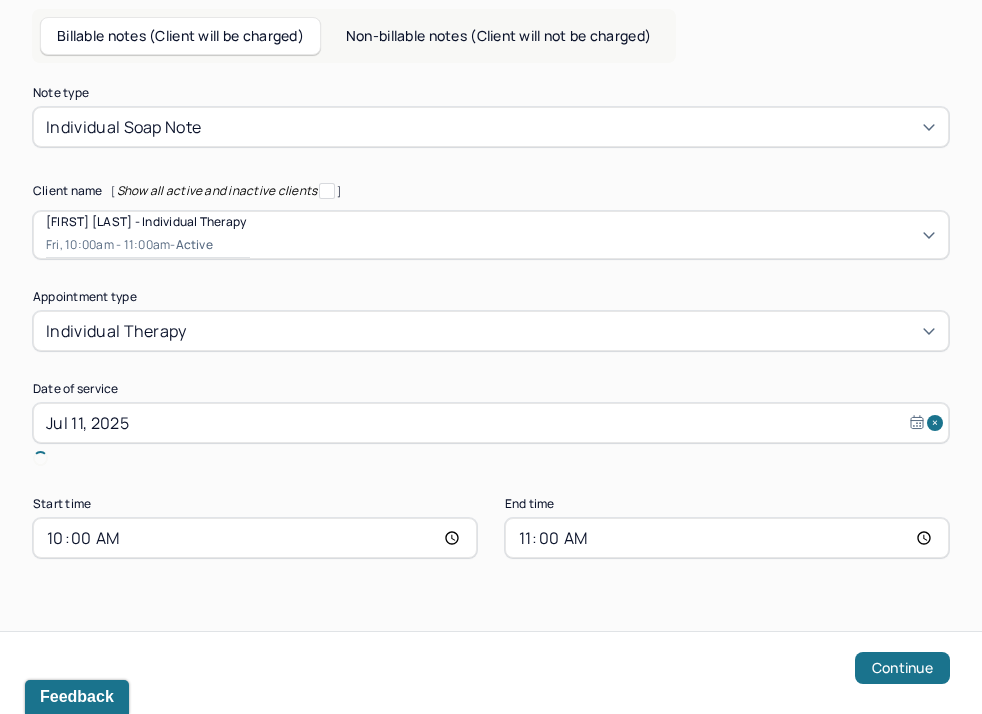 scroll, scrollTop: 107, scrollLeft: 0, axis: vertical 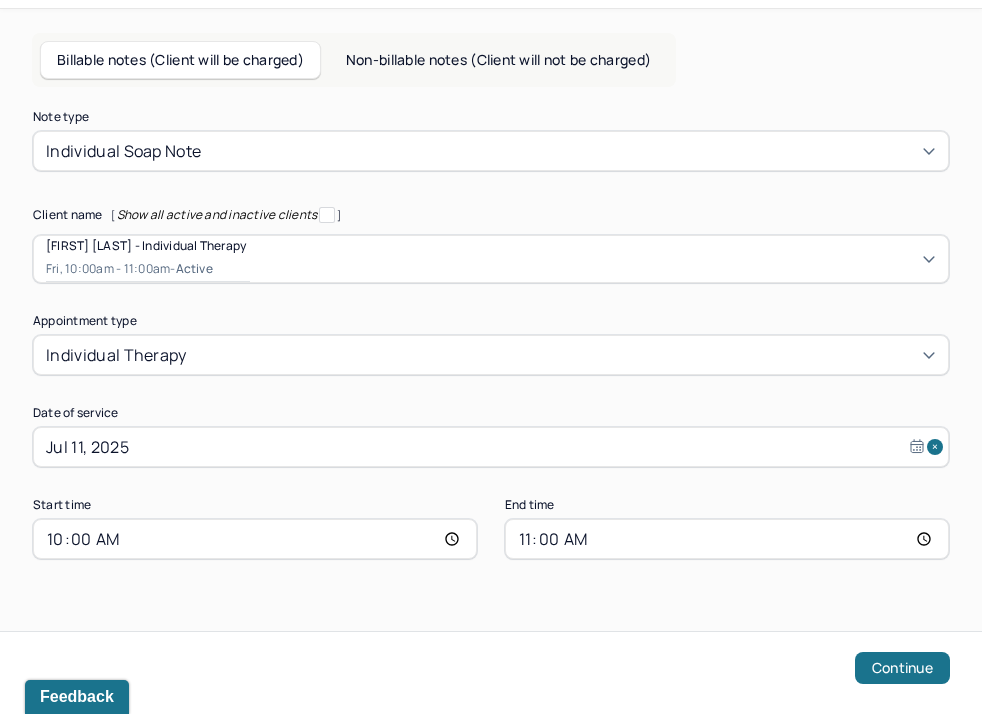 click on "10:00" at bounding box center [255, 539] 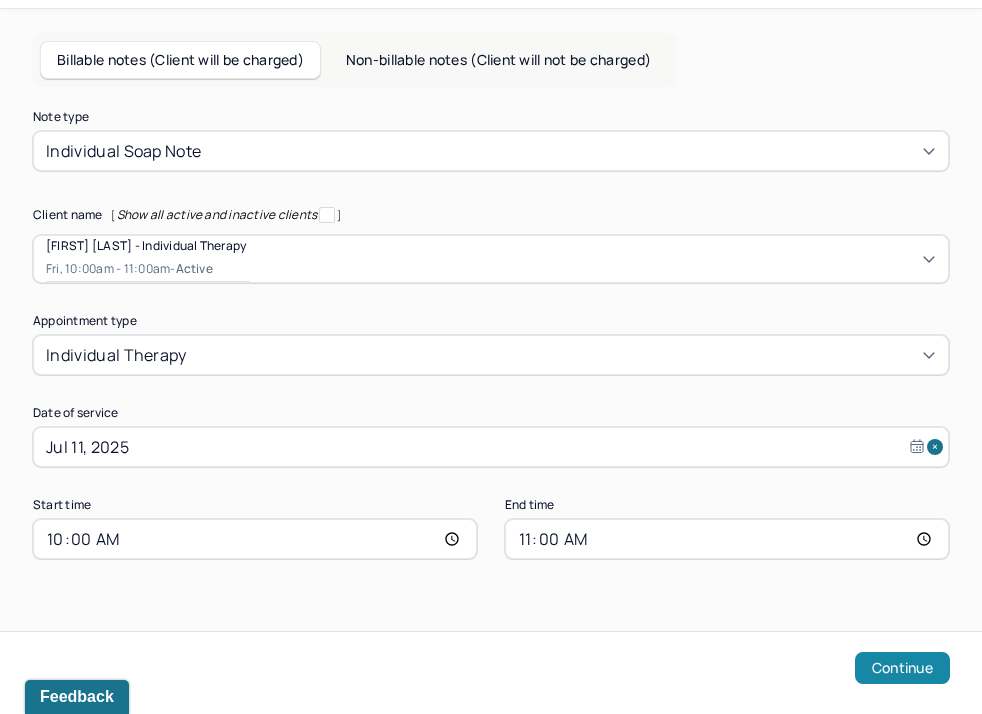 click on "Continue" at bounding box center (902, 668) 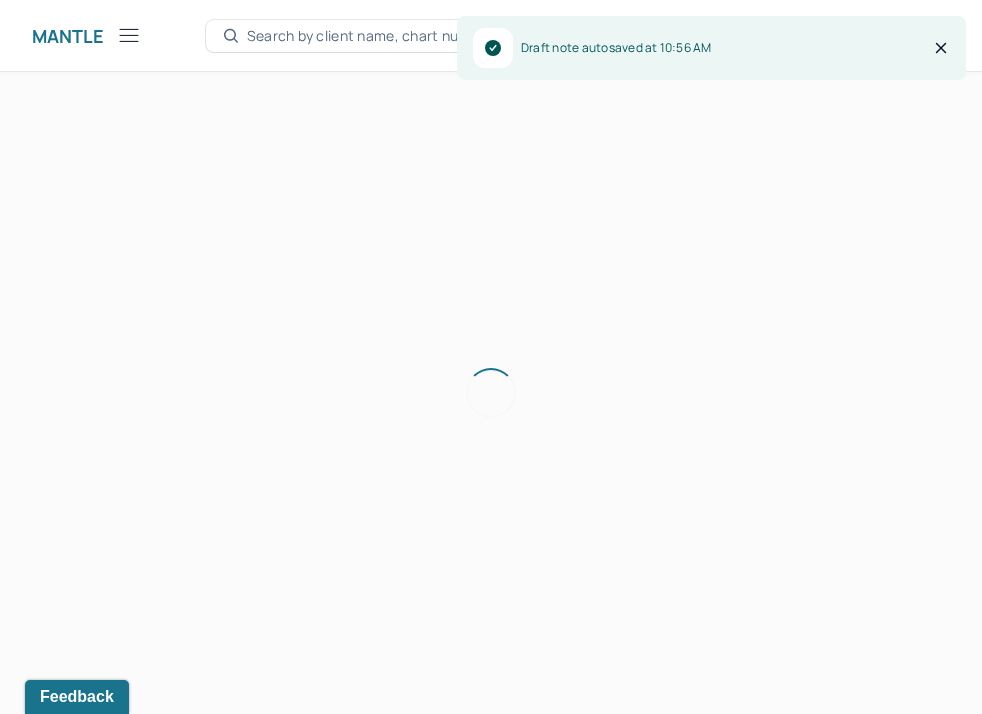 scroll, scrollTop: 36, scrollLeft: 0, axis: vertical 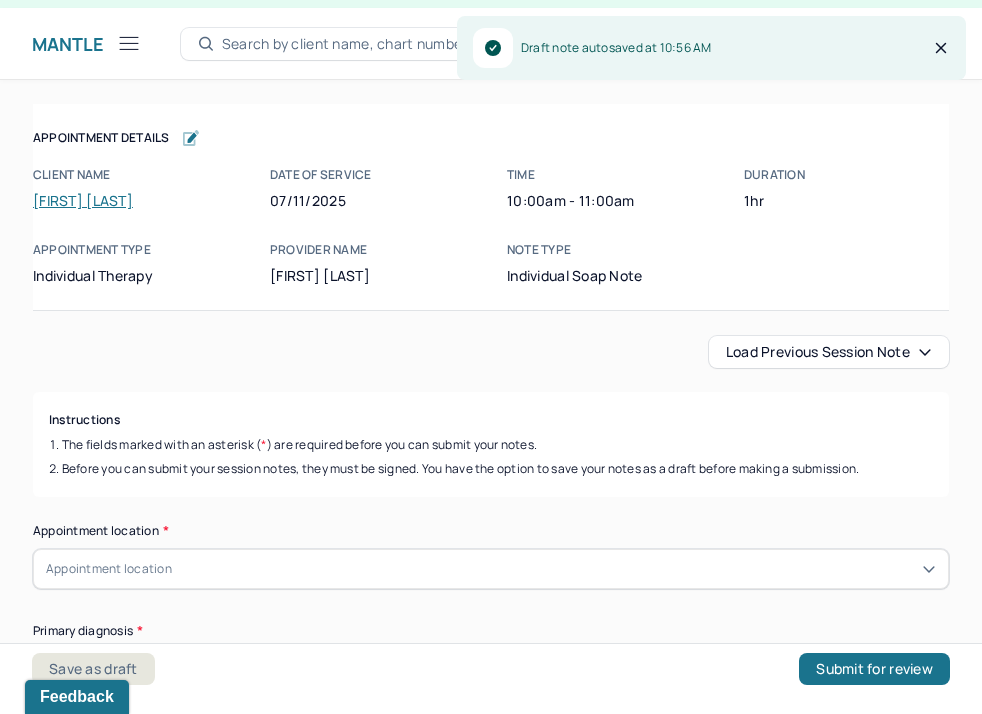 click on "Load previous session note" at bounding box center [829, 352] 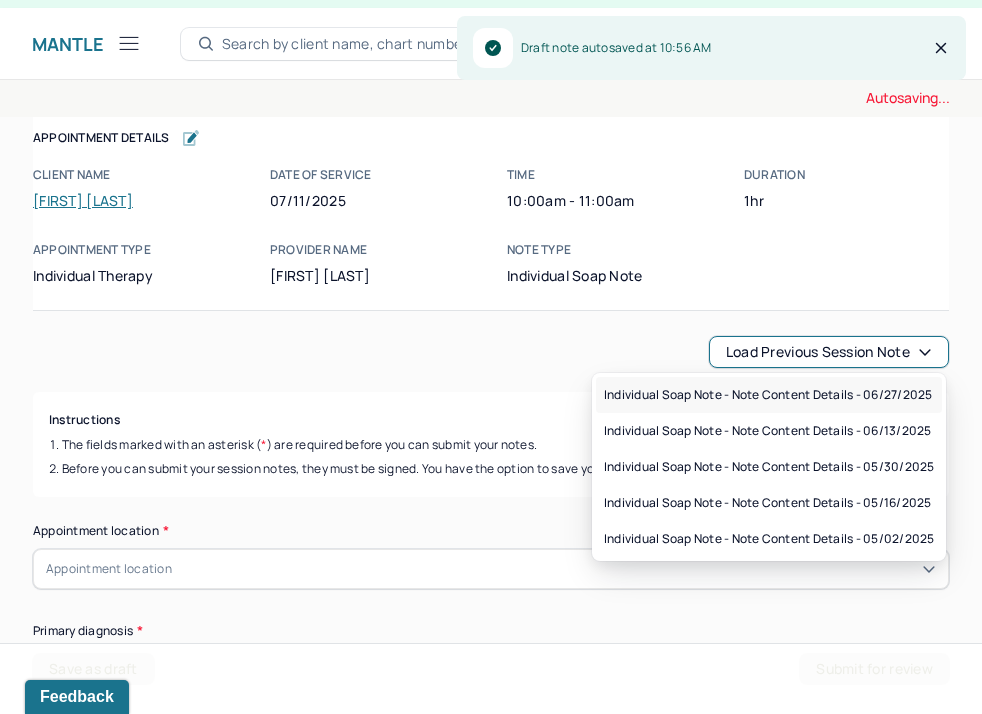 click on "Individual soap note   - Note content Details -   06/27/2025" at bounding box center (768, 395) 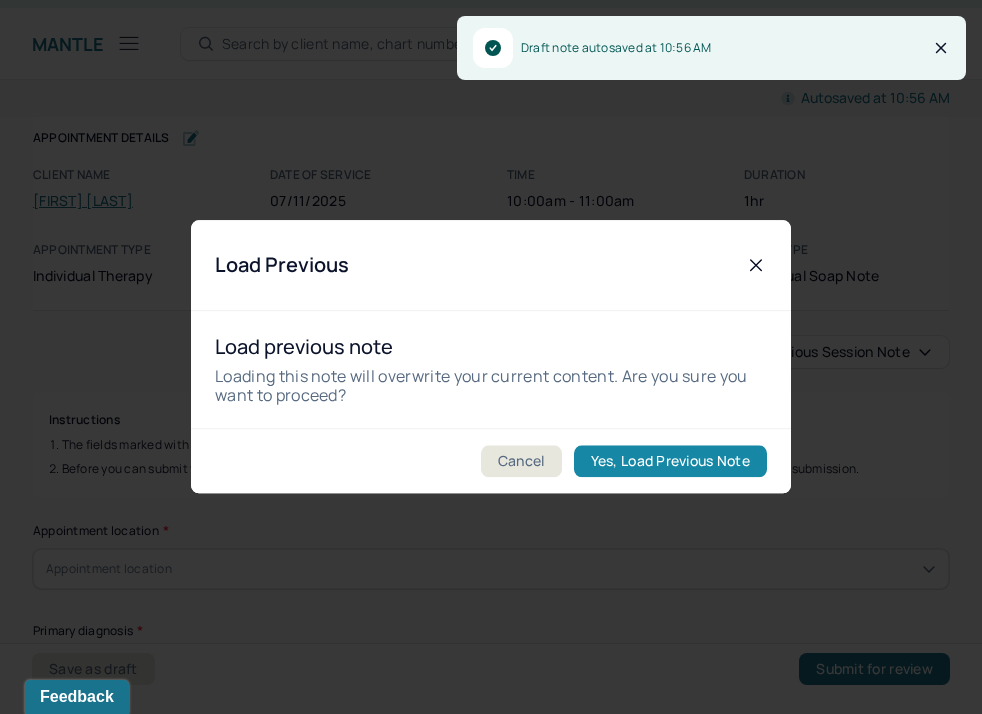 click on "Yes, Load Previous Note" at bounding box center [670, 462] 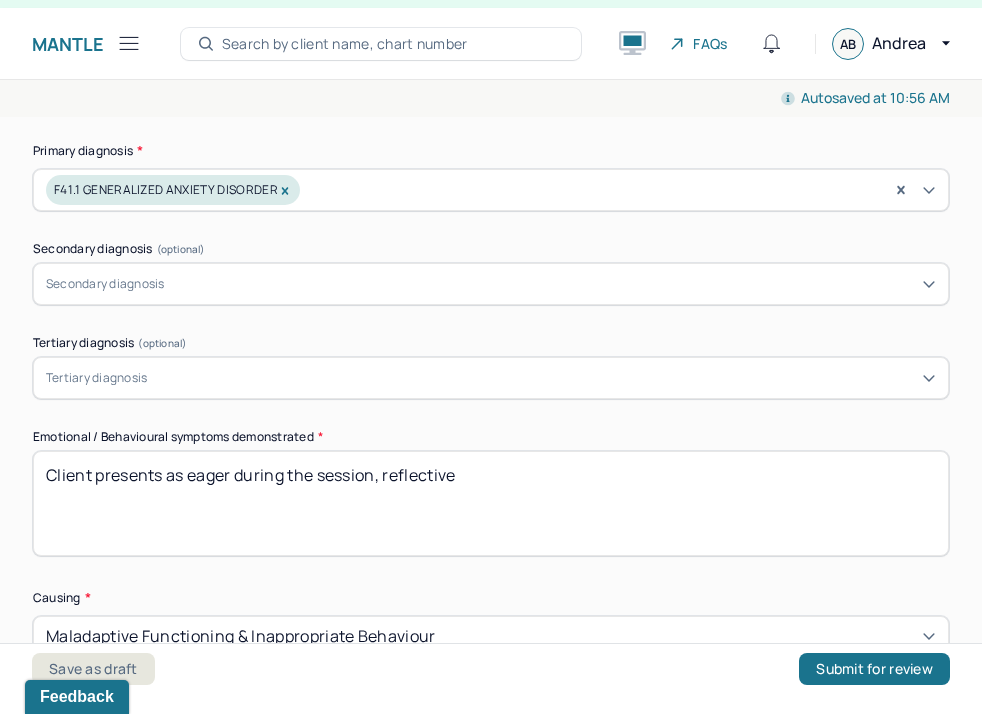scroll, scrollTop: 749, scrollLeft: 0, axis: vertical 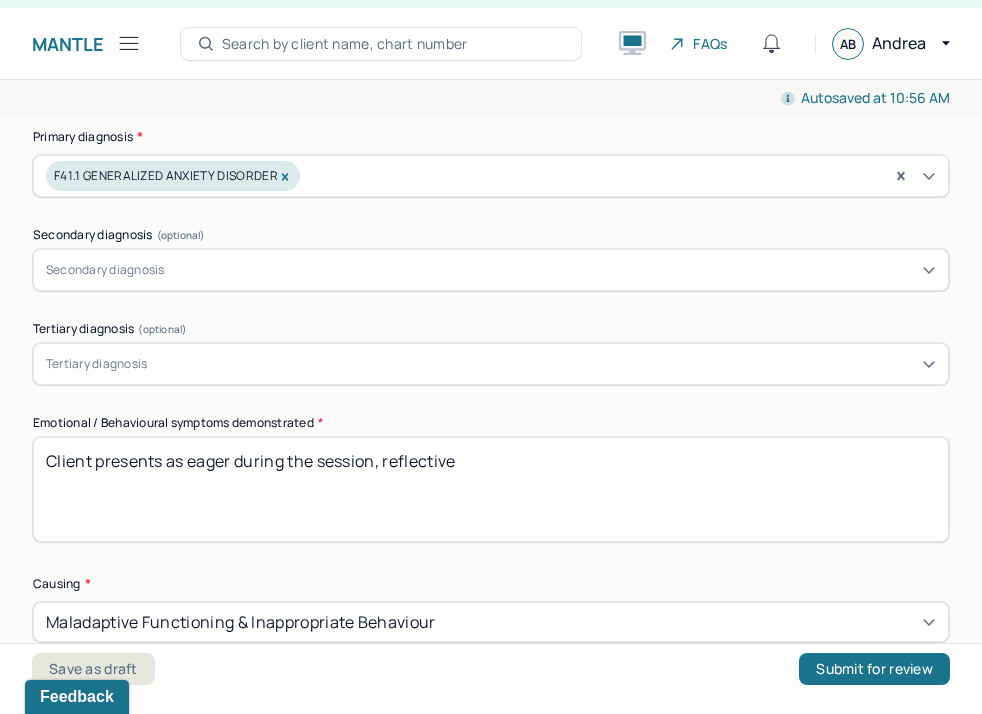 drag, startPoint x: 486, startPoint y: 460, endPoint x: 185, endPoint y: 460, distance: 301 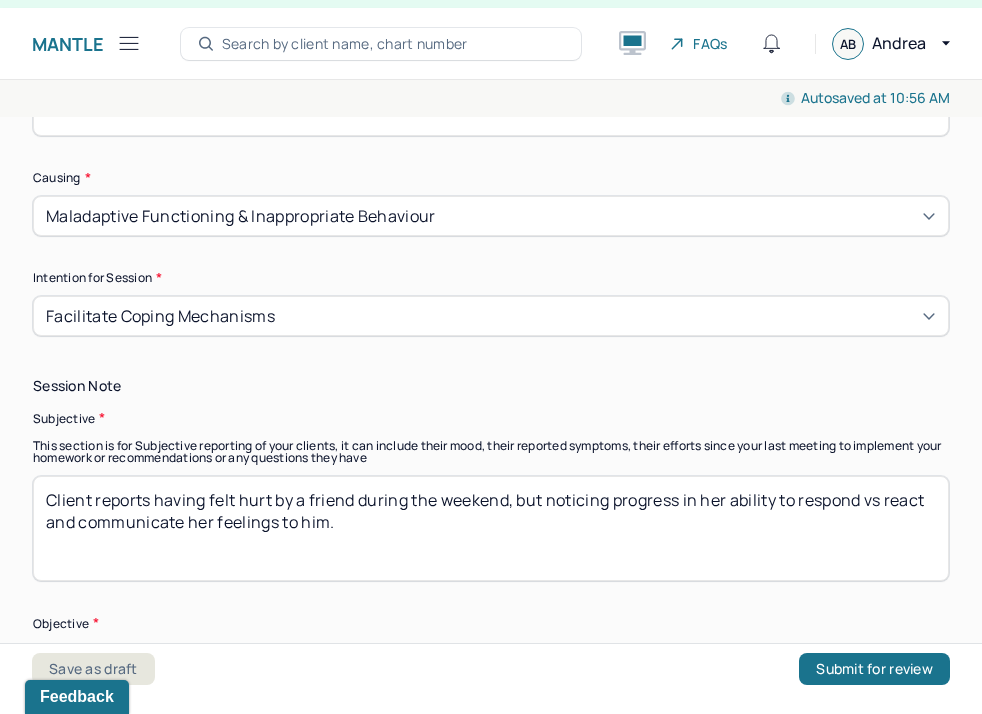 scroll, scrollTop: 1156, scrollLeft: 0, axis: vertical 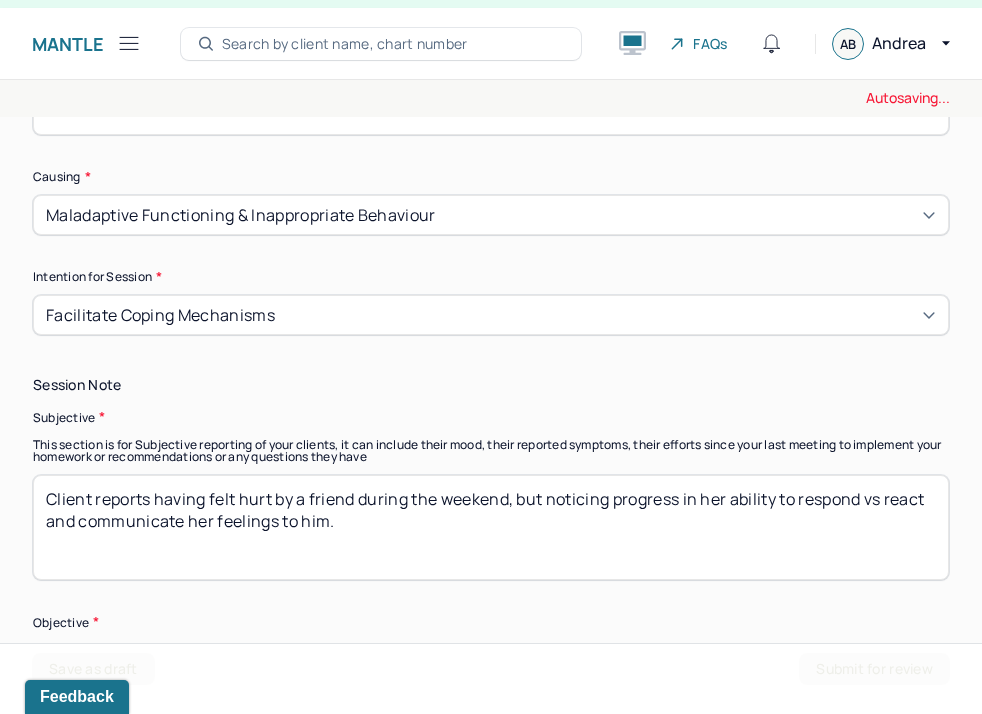 type on "Client presents as with racing thoughts and changing topics during the session" 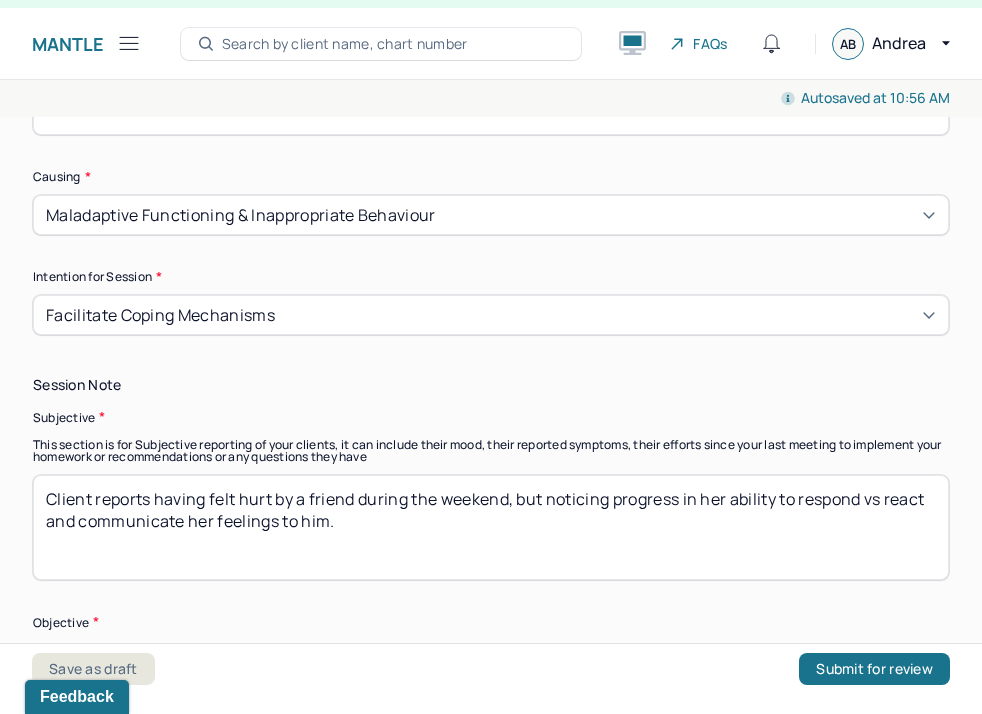 drag, startPoint x: 363, startPoint y: 518, endPoint x: 157, endPoint y: 493, distance: 207.51144 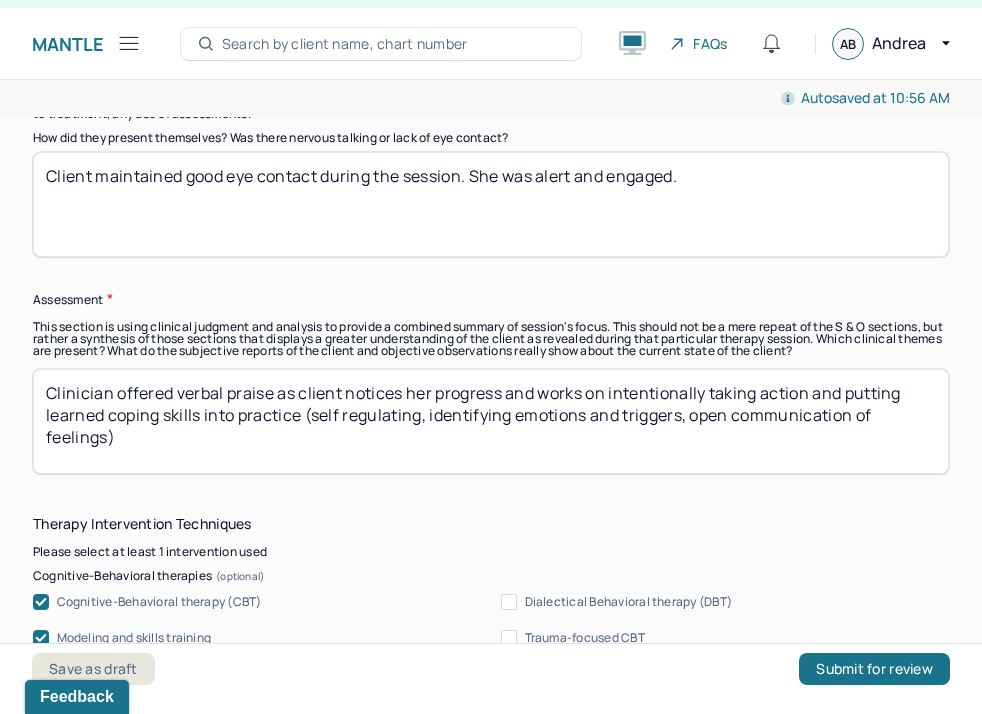 scroll, scrollTop: 1699, scrollLeft: 0, axis: vertical 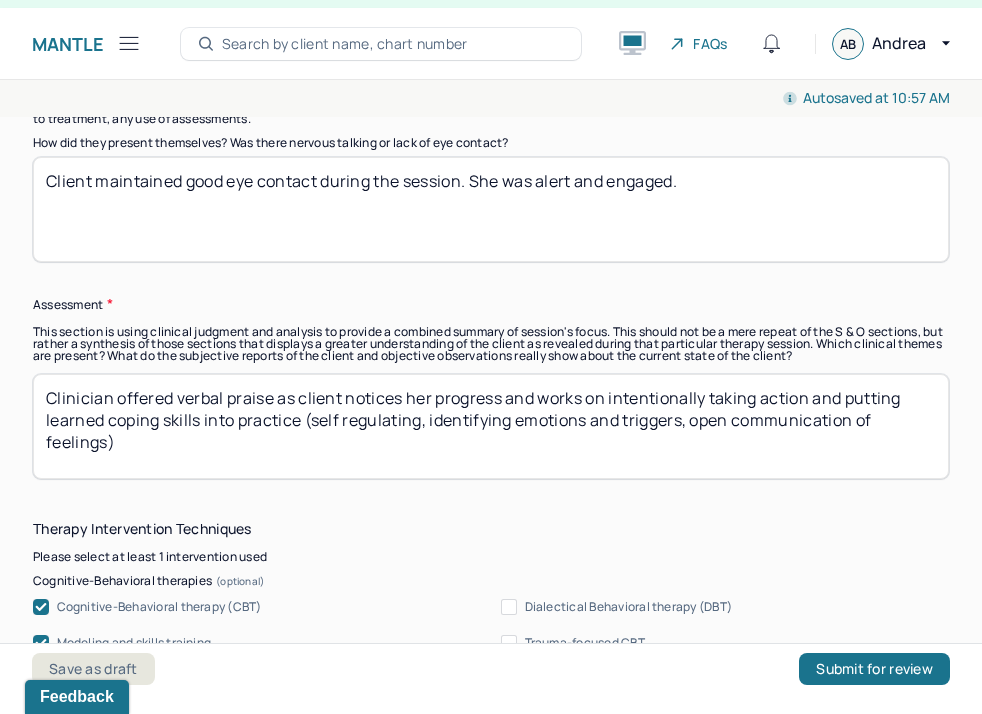 type on "Client reports feeling upset by her grandmother's comments and the way she shows up in their relationship." 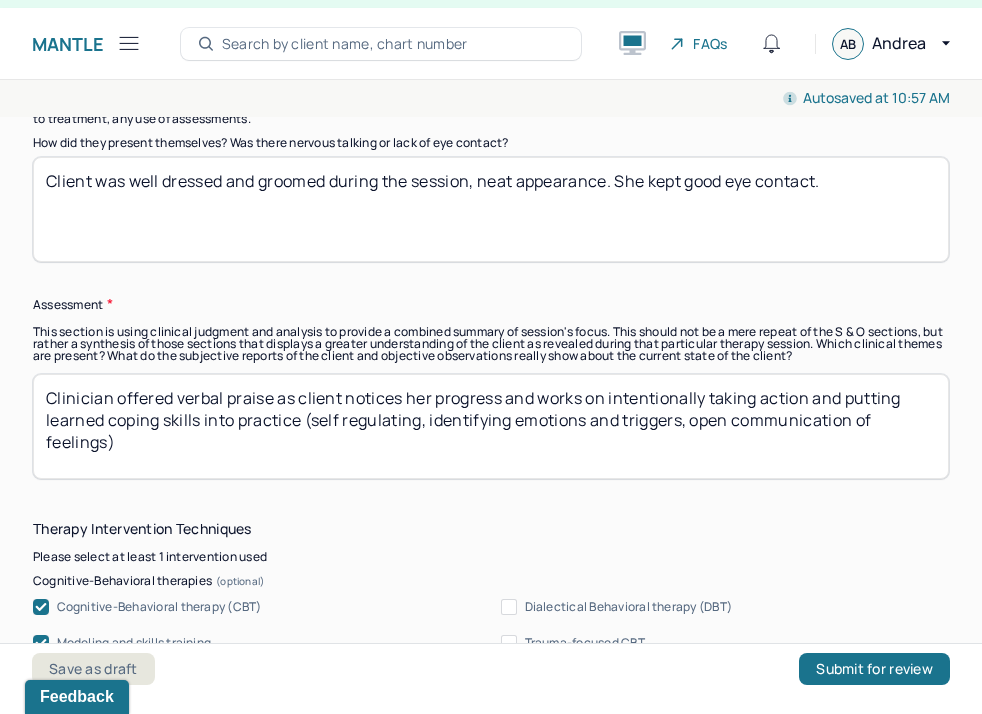 type on "Client was well dressed and groomed during the session, neat appearance. She kept good eye contact." 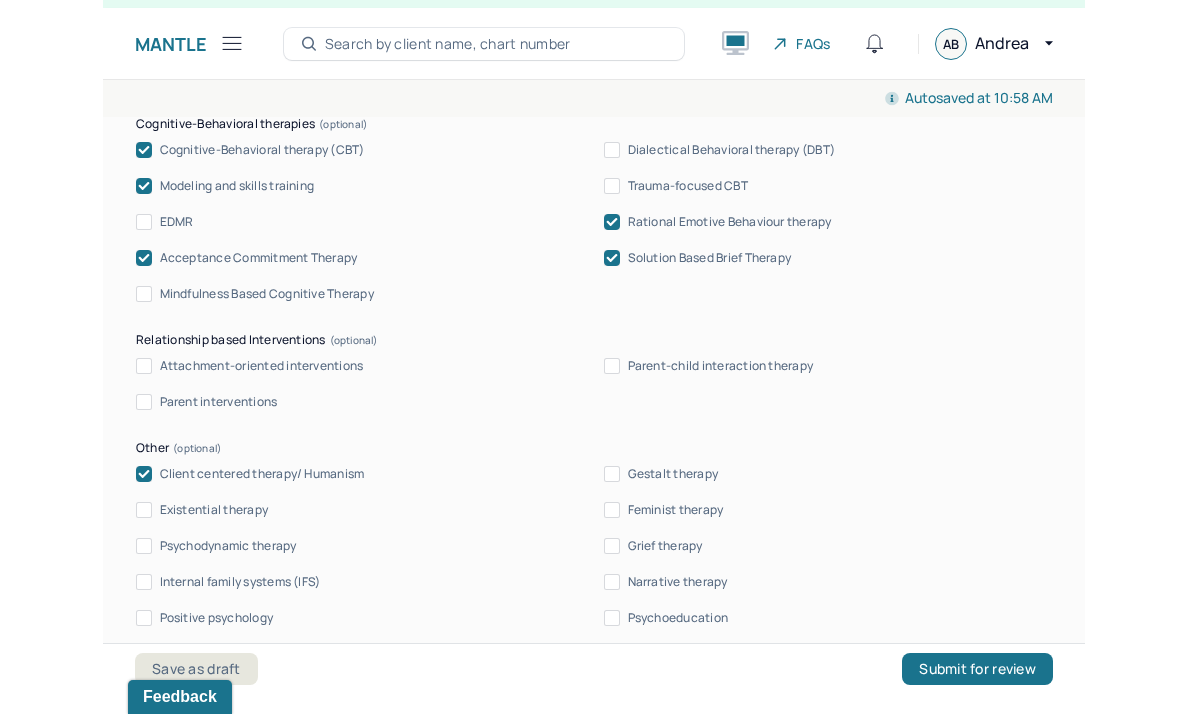scroll, scrollTop: 2202, scrollLeft: 0, axis: vertical 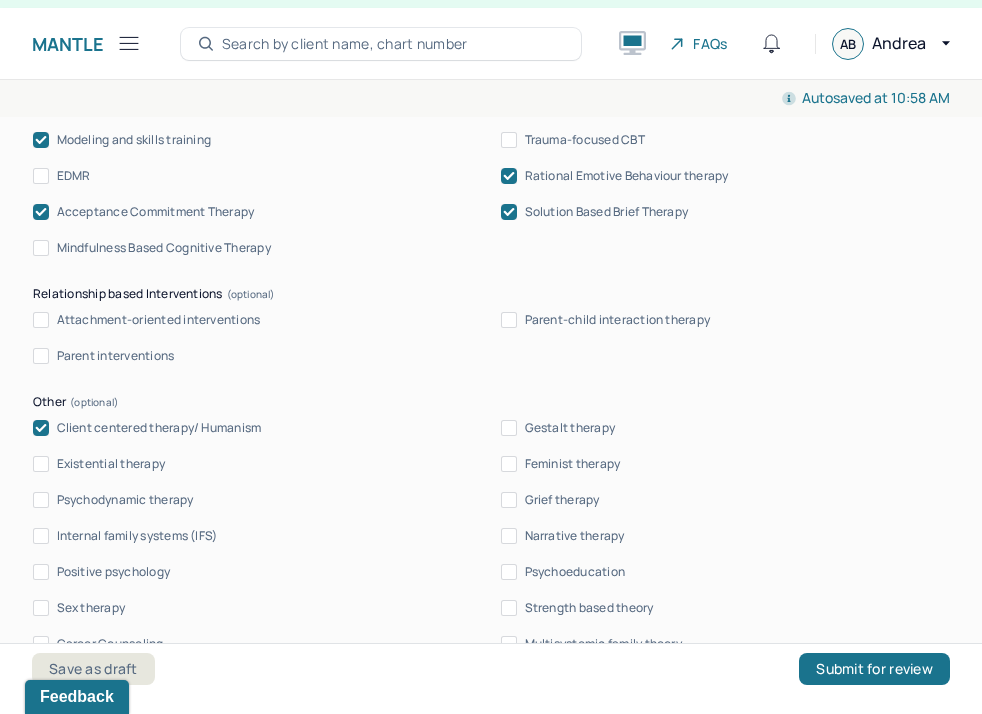 type on "Clinician validated client's affect and used person centered approaches to support client in exploring her emotions about their dynamic. Clinician introduces the concept of radical acceptance to support client in embracing the dynamic for what it is and focus on what she has control over." 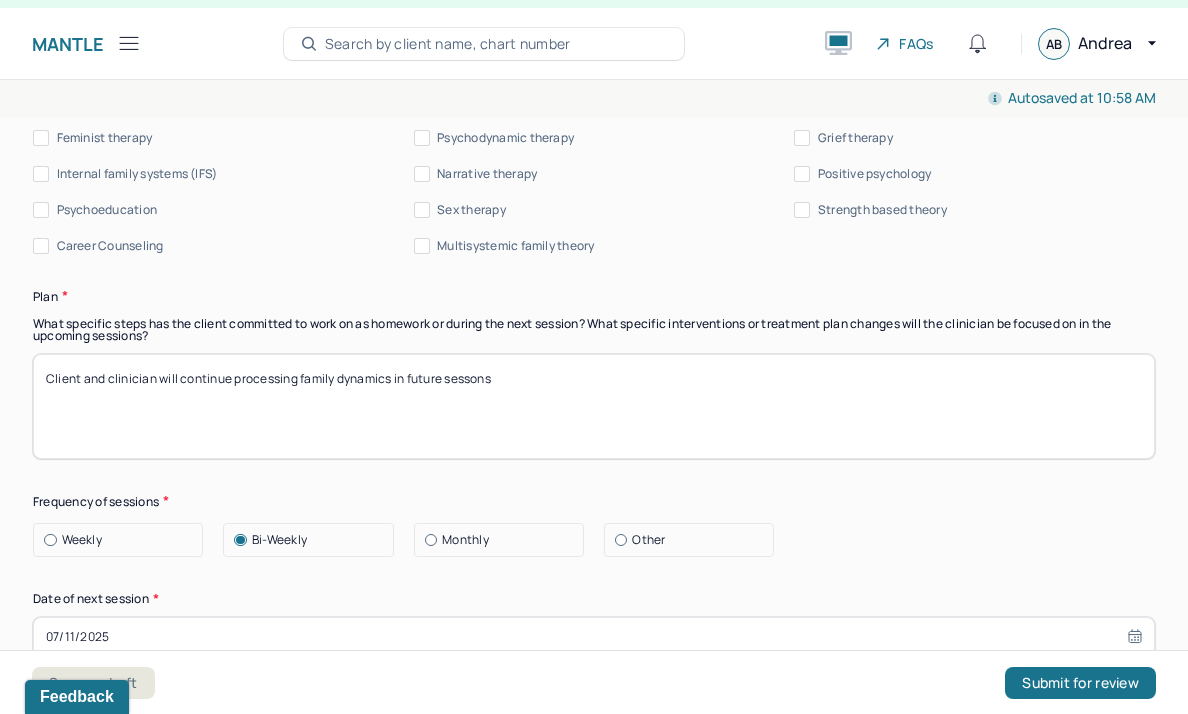 scroll, scrollTop: 2494, scrollLeft: 0, axis: vertical 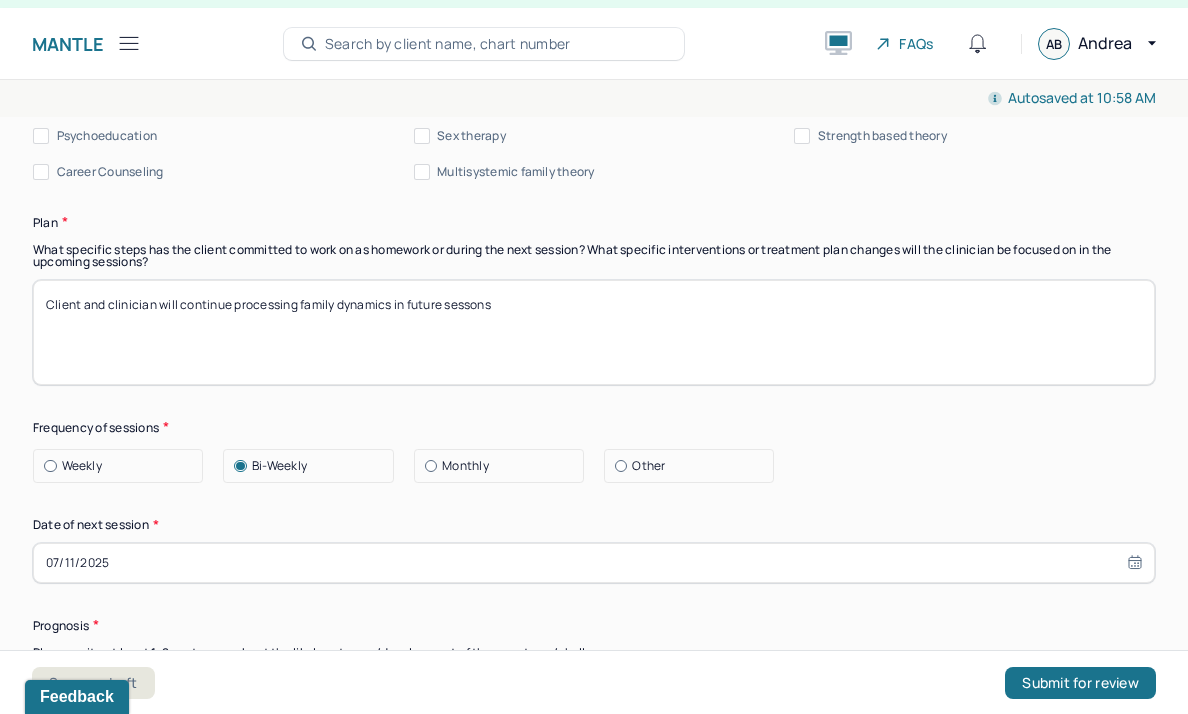 drag, startPoint x: 529, startPoint y: 305, endPoint x: 232, endPoint y: 299, distance: 297.0606 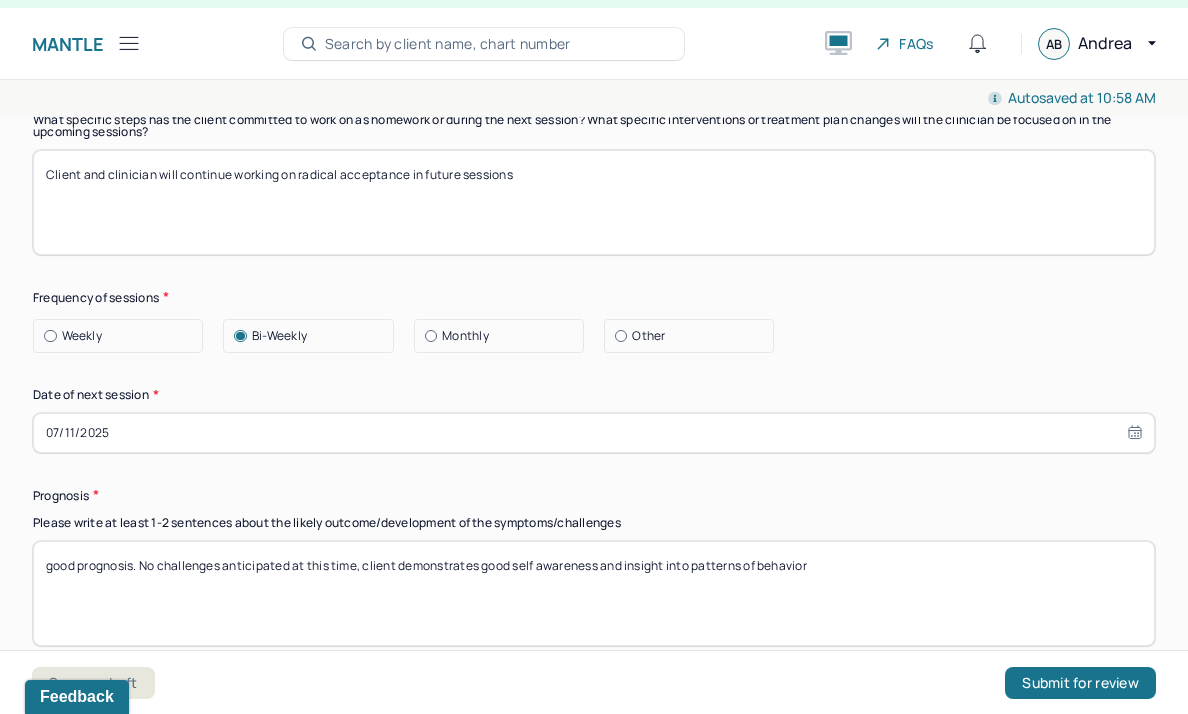 scroll, scrollTop: 2622, scrollLeft: 0, axis: vertical 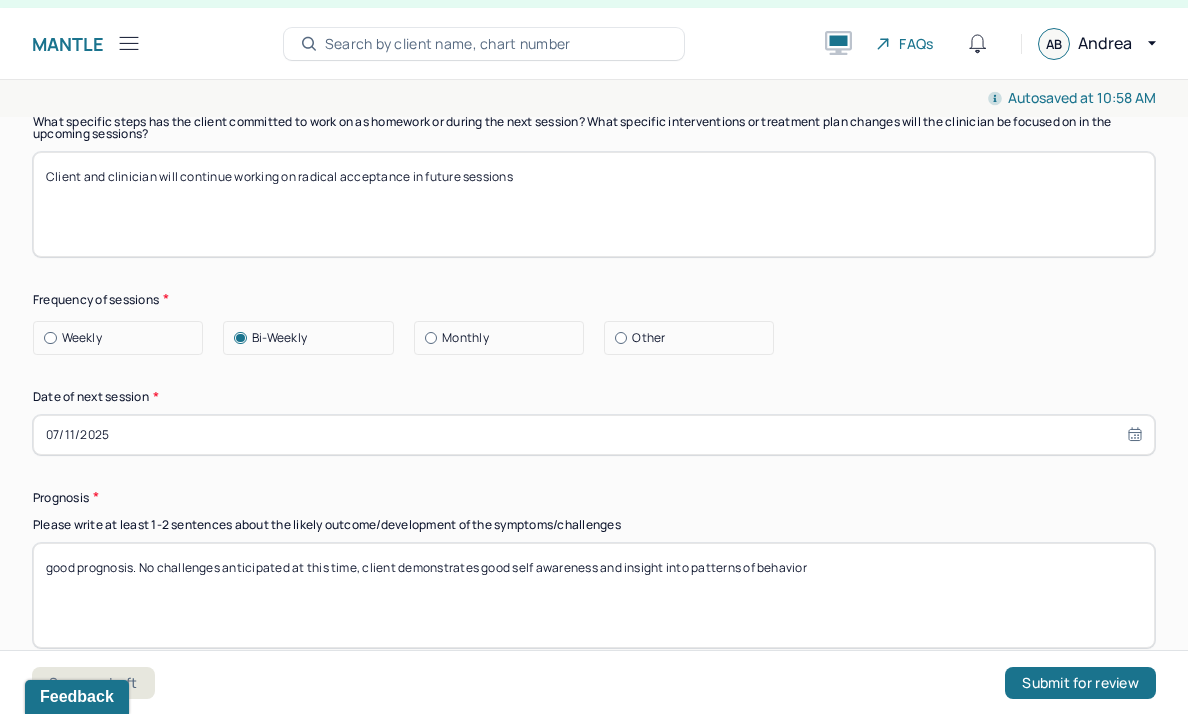 type on "Client and clinician will continue working on radical acceptance in future sessions" 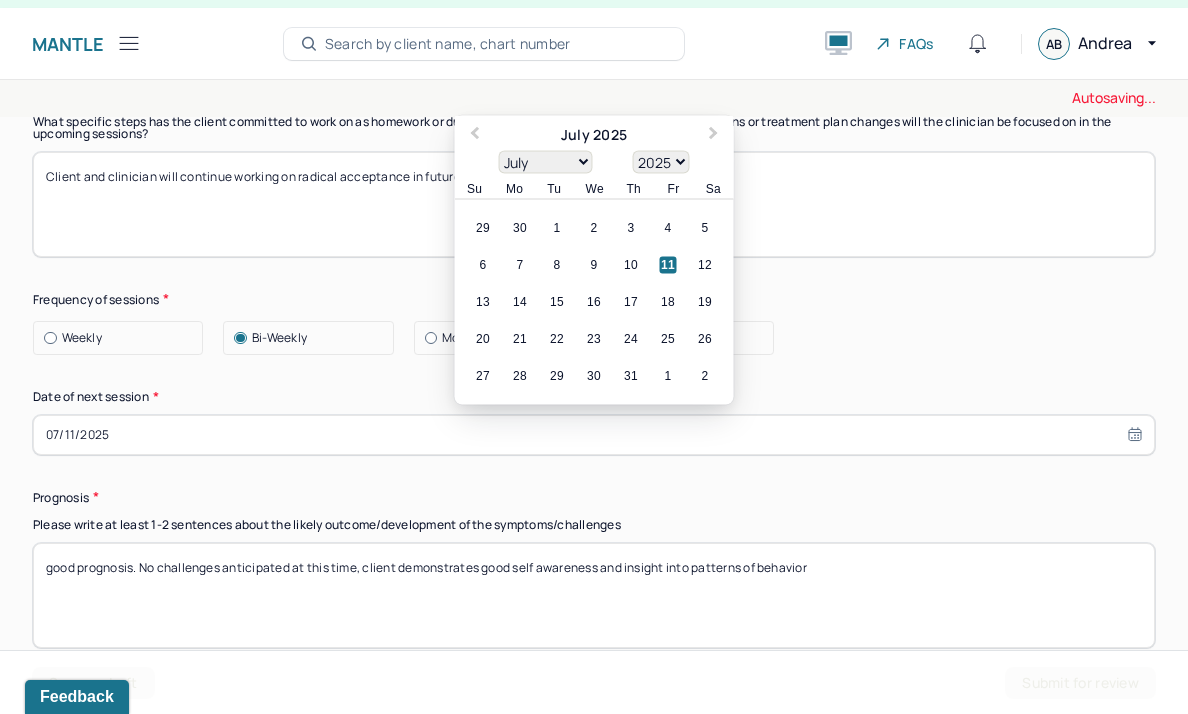 click on "07/11/2025" at bounding box center [594, 435] 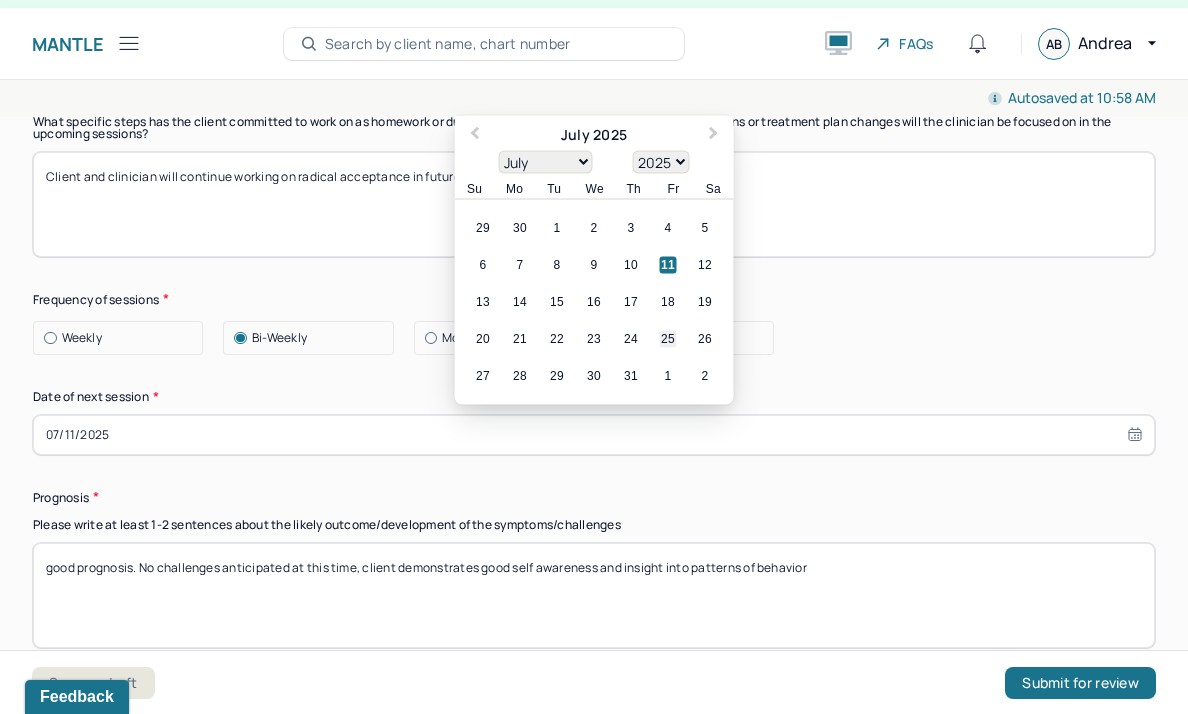 click on "25" at bounding box center [668, 338] 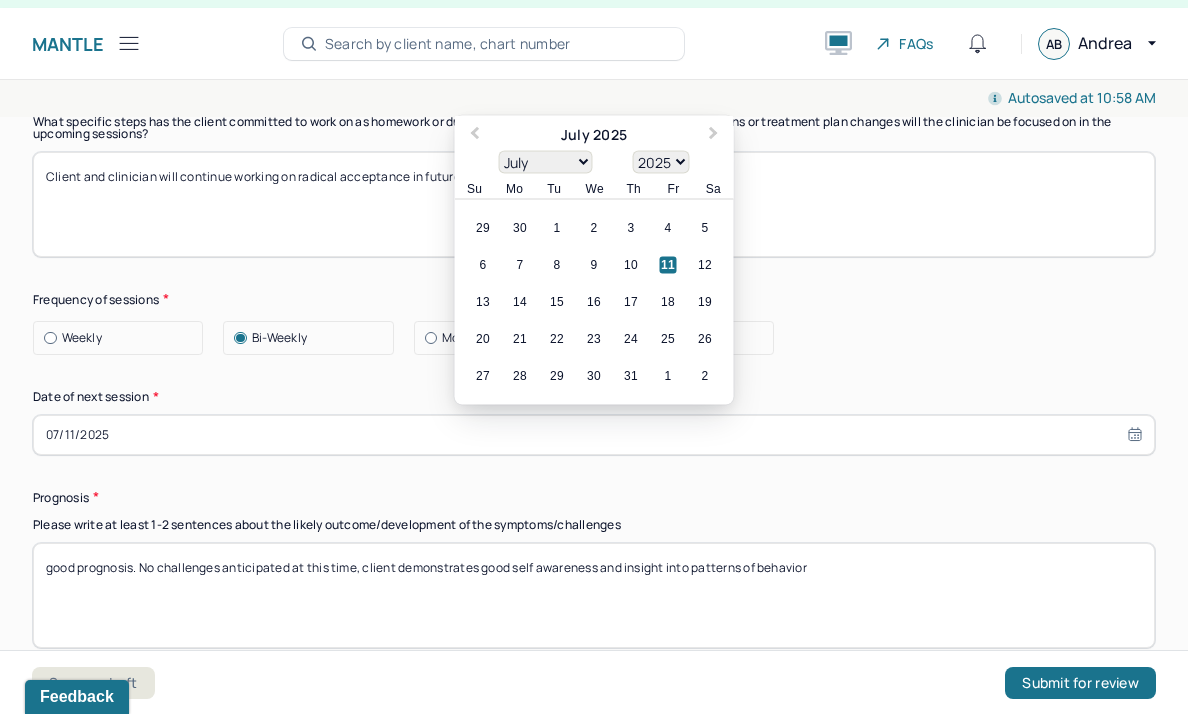 type on "07/25/2025" 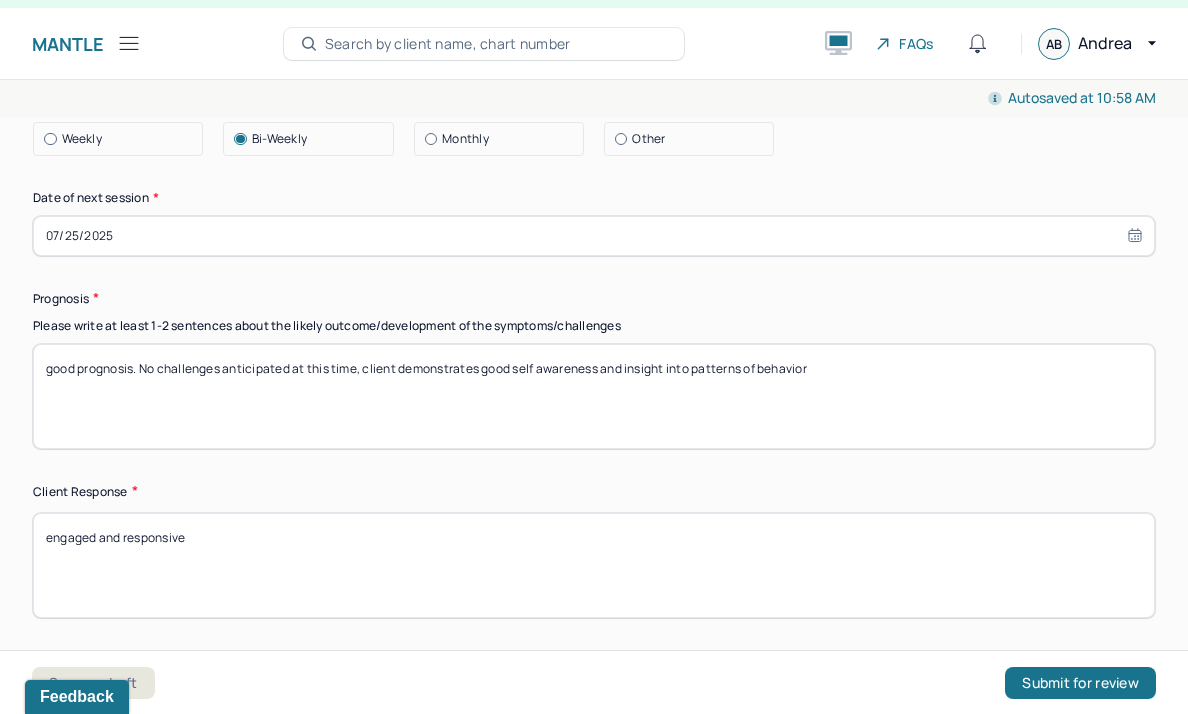 scroll, scrollTop: 2832, scrollLeft: 0, axis: vertical 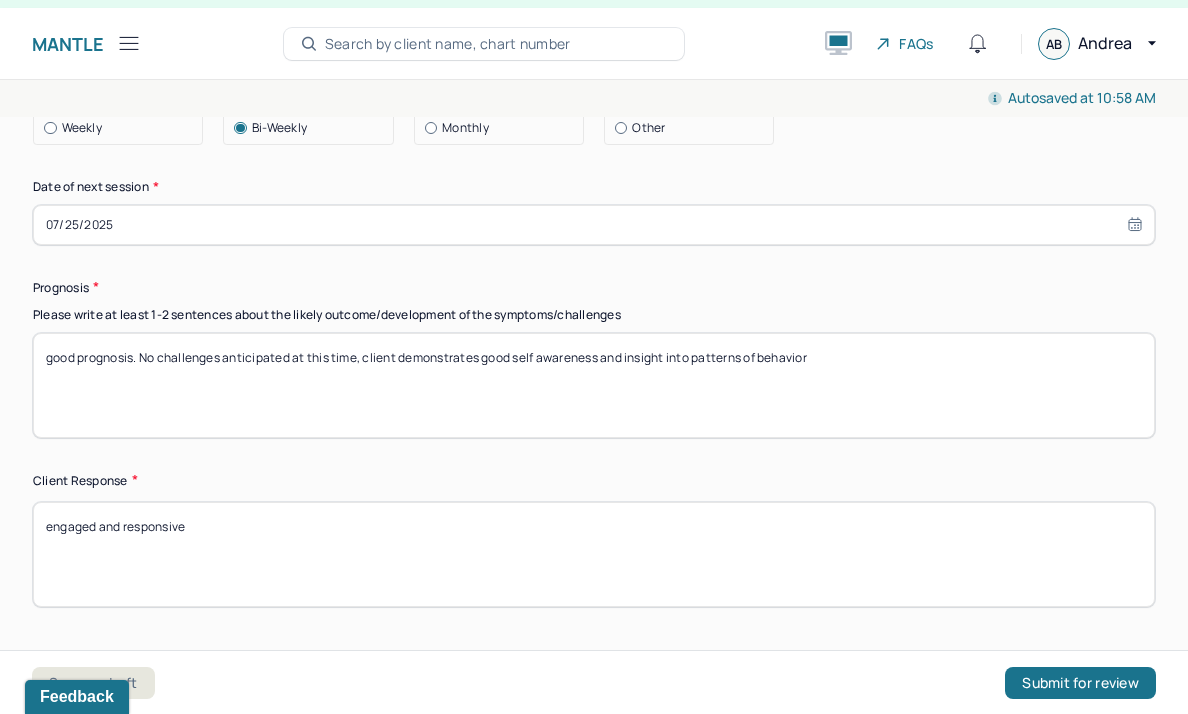 drag, startPoint x: 831, startPoint y: 360, endPoint x: 145, endPoint y: 355, distance: 686.01825 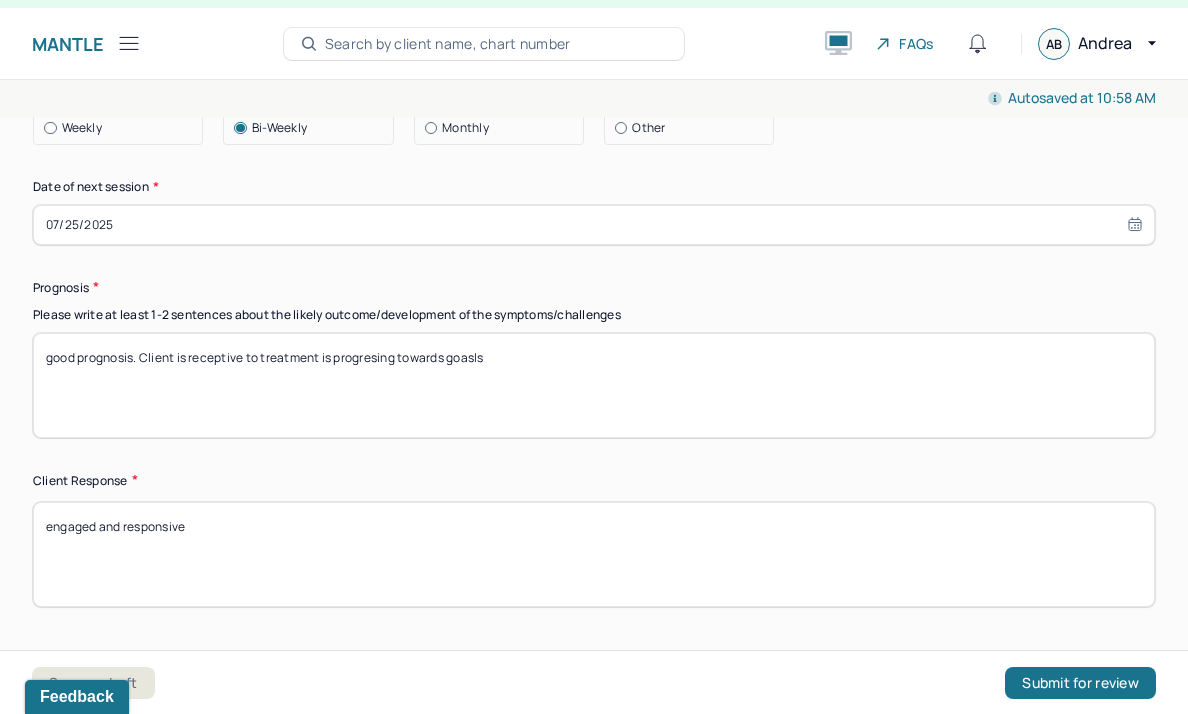click on "good prognosis. Client is receptive to treatment is progresing towards goasls" at bounding box center (594, 385) 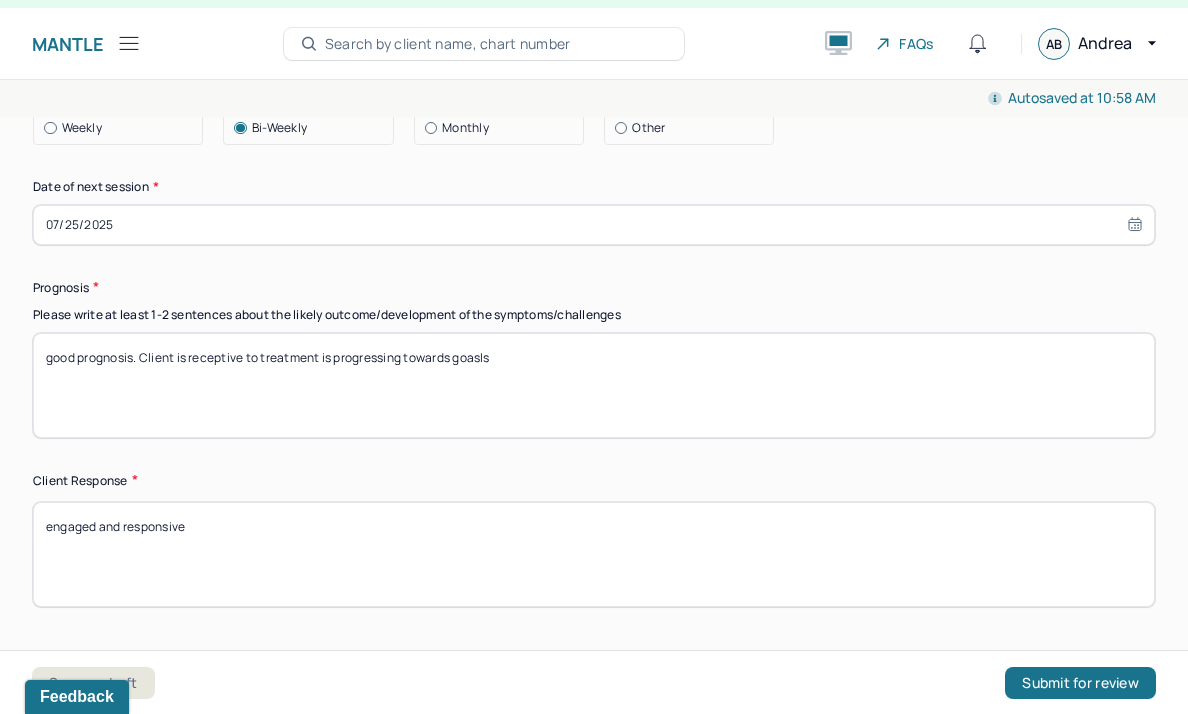 click on "good prognosis. Client is receptive to treatment is progresing towards goasls" at bounding box center [594, 385] 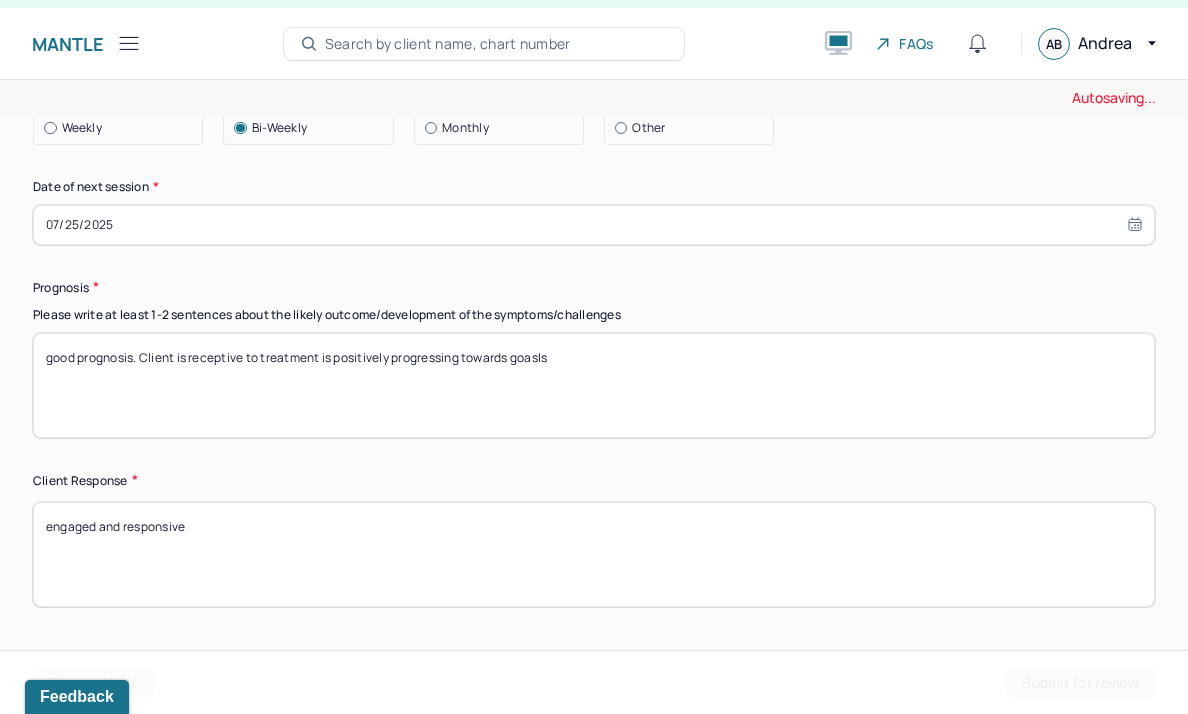 click on "good prognosis. Client is receptive to treatment is progressing towards goasls" at bounding box center (594, 385) 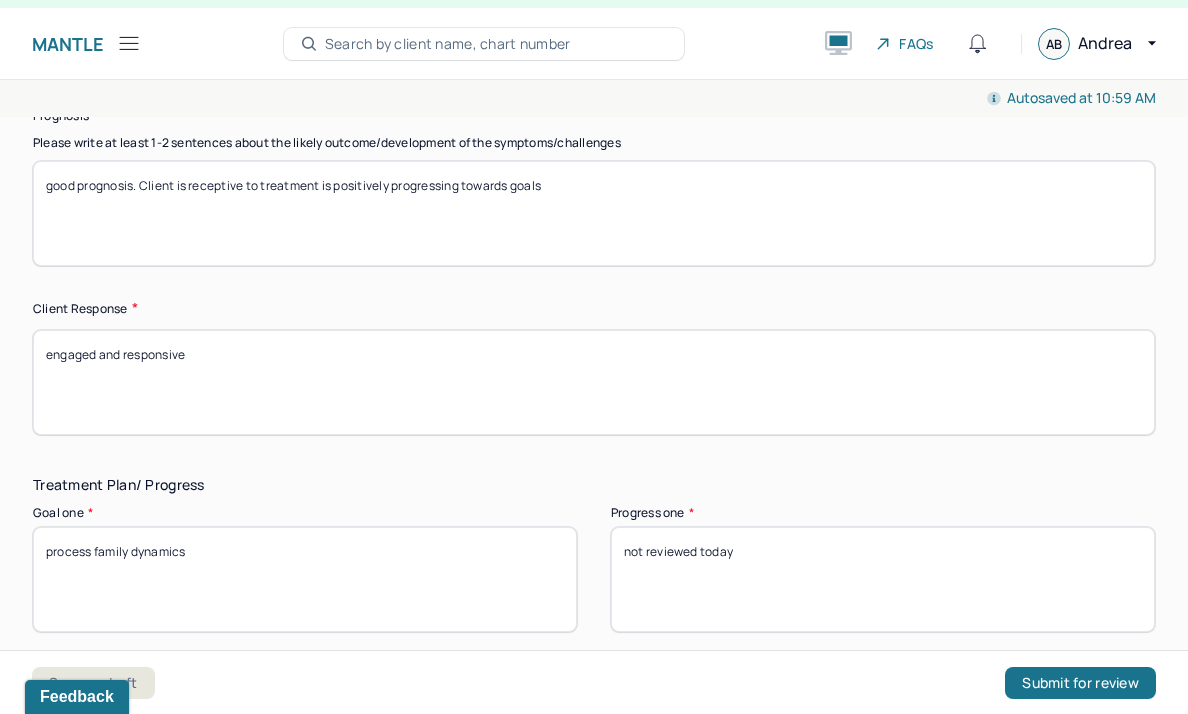 scroll, scrollTop: 3015, scrollLeft: 0, axis: vertical 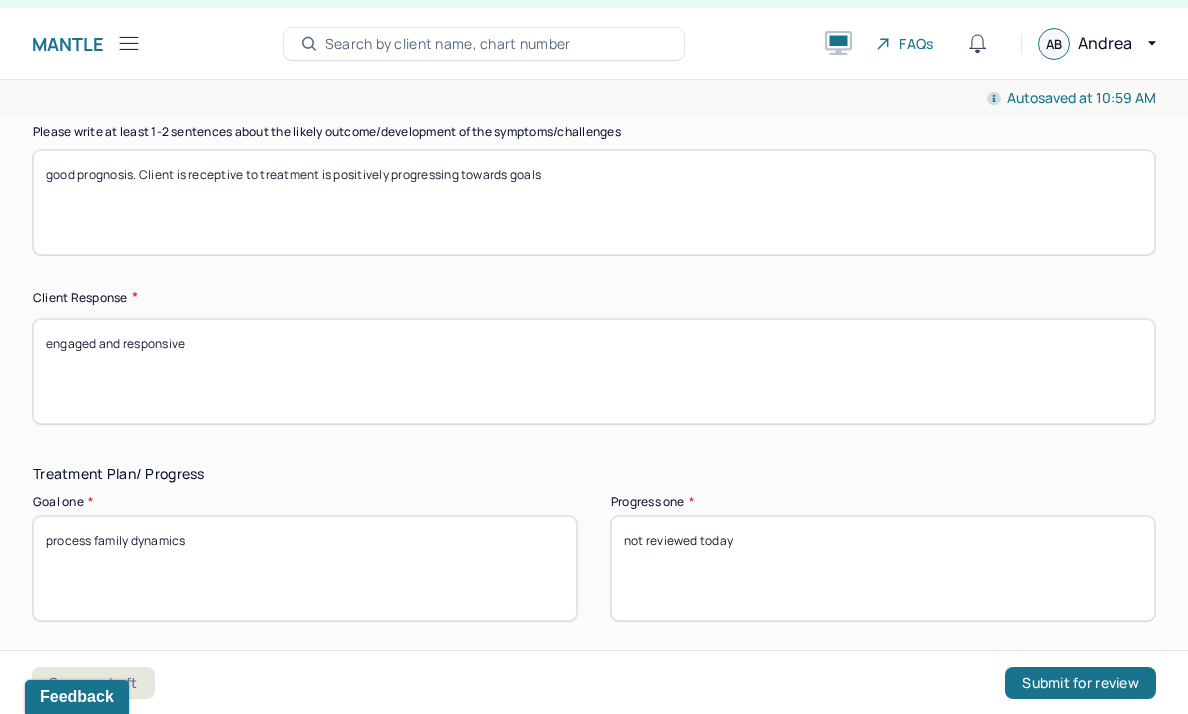 type on "good prognosis. Client is receptive to treatment is positively progressing towards goals" 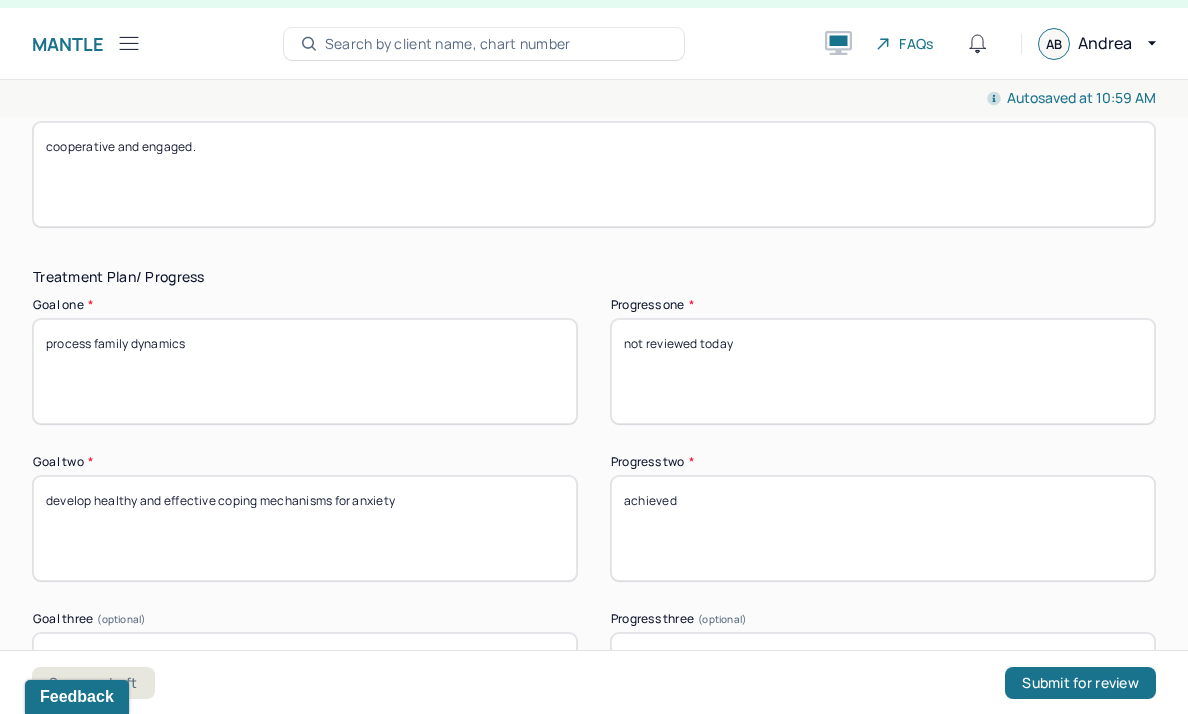 scroll, scrollTop: 3249, scrollLeft: 0, axis: vertical 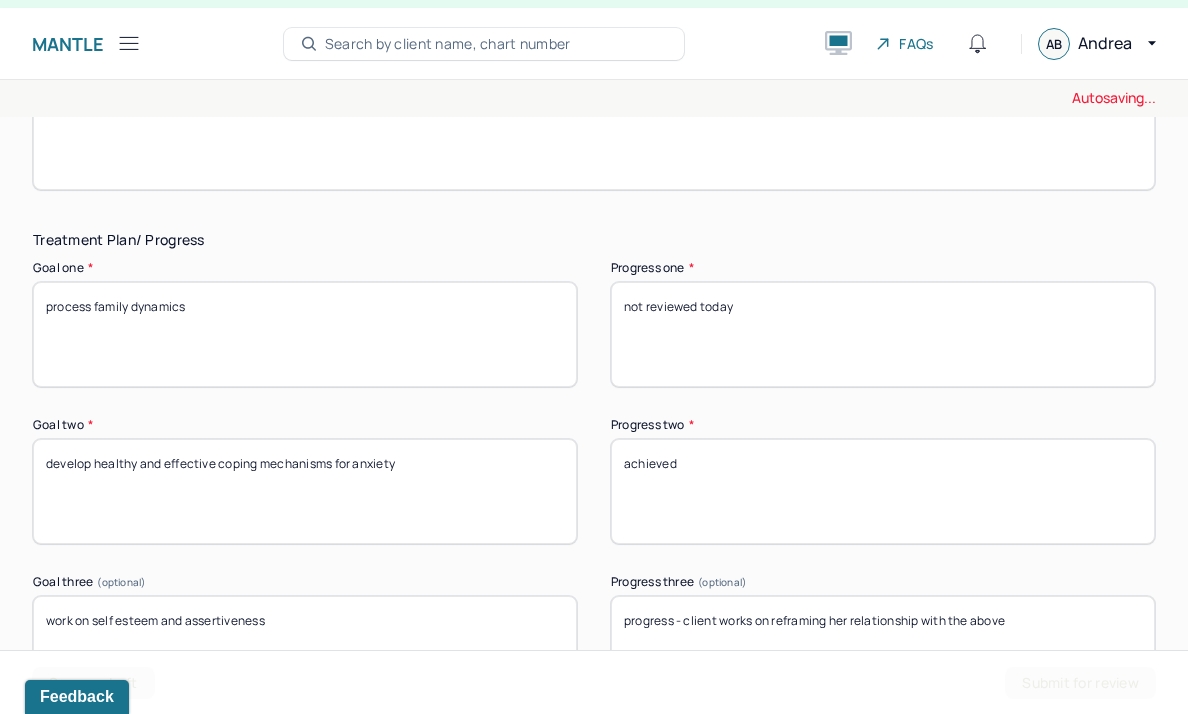 type on "cooperative and engaged." 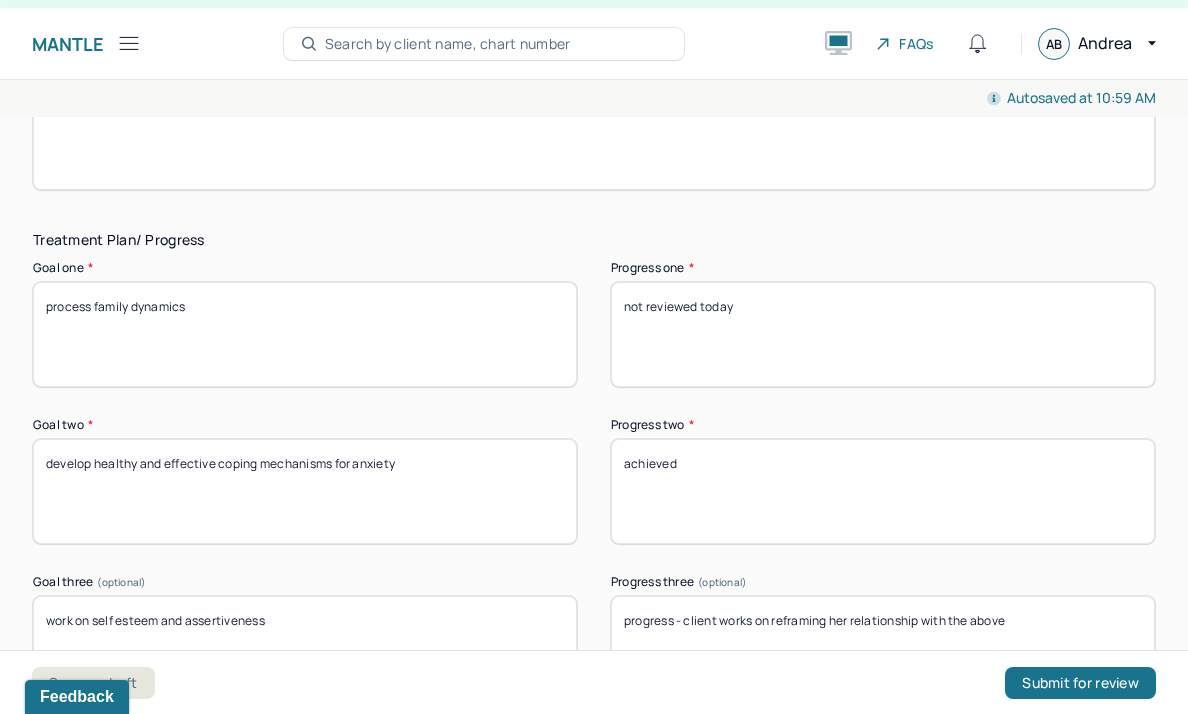 drag, startPoint x: 770, startPoint y: 301, endPoint x: 433, endPoint y: 286, distance: 337.33365 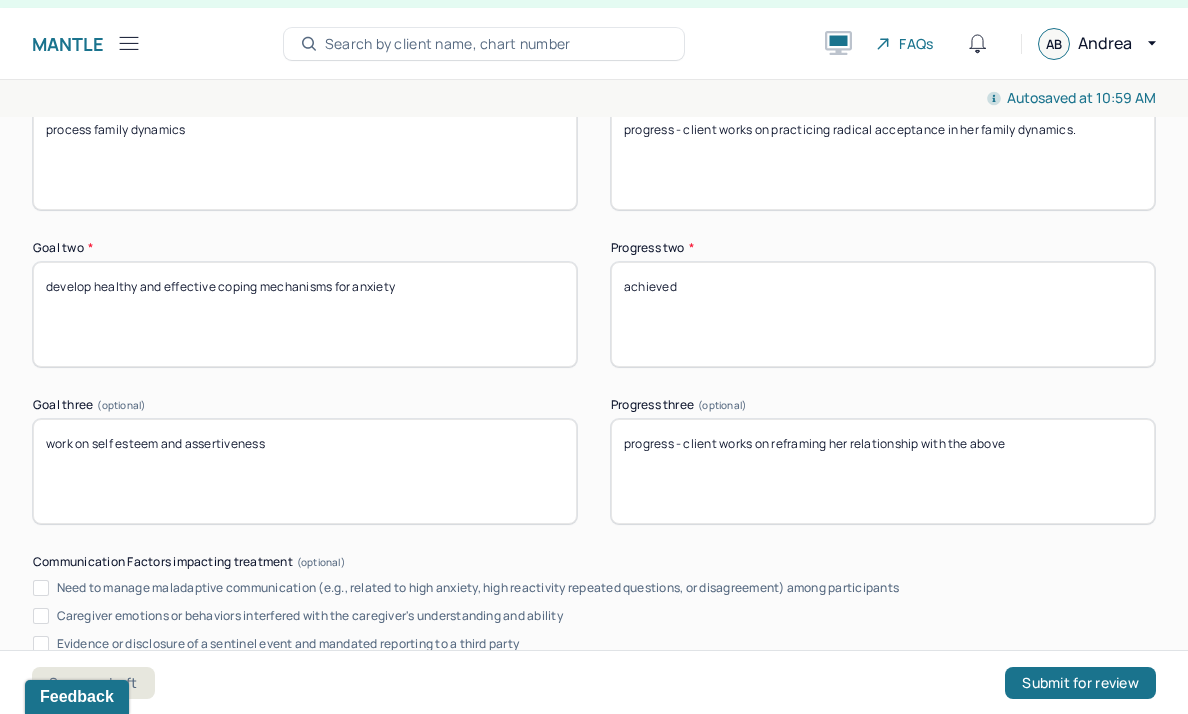 scroll, scrollTop: 3469, scrollLeft: 0, axis: vertical 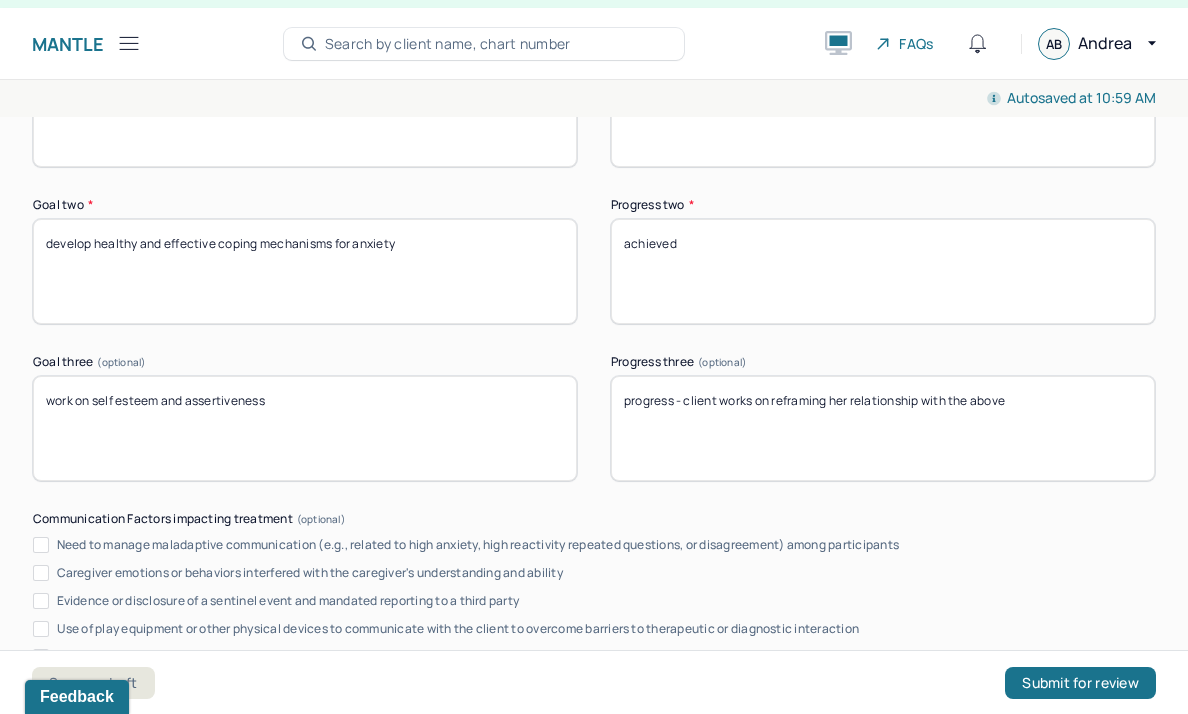 type on "progress - client works on practicing radical acceptance in her family dynamics." 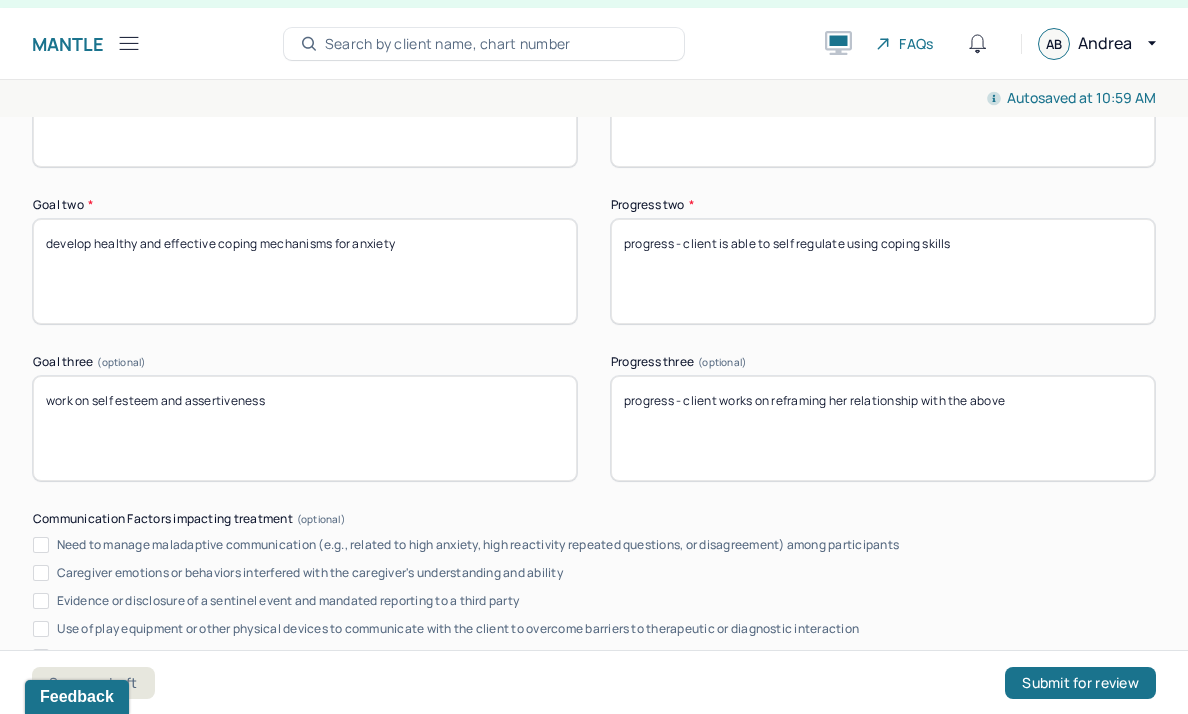 type on "progress - client is able to self regulate using coping skills" 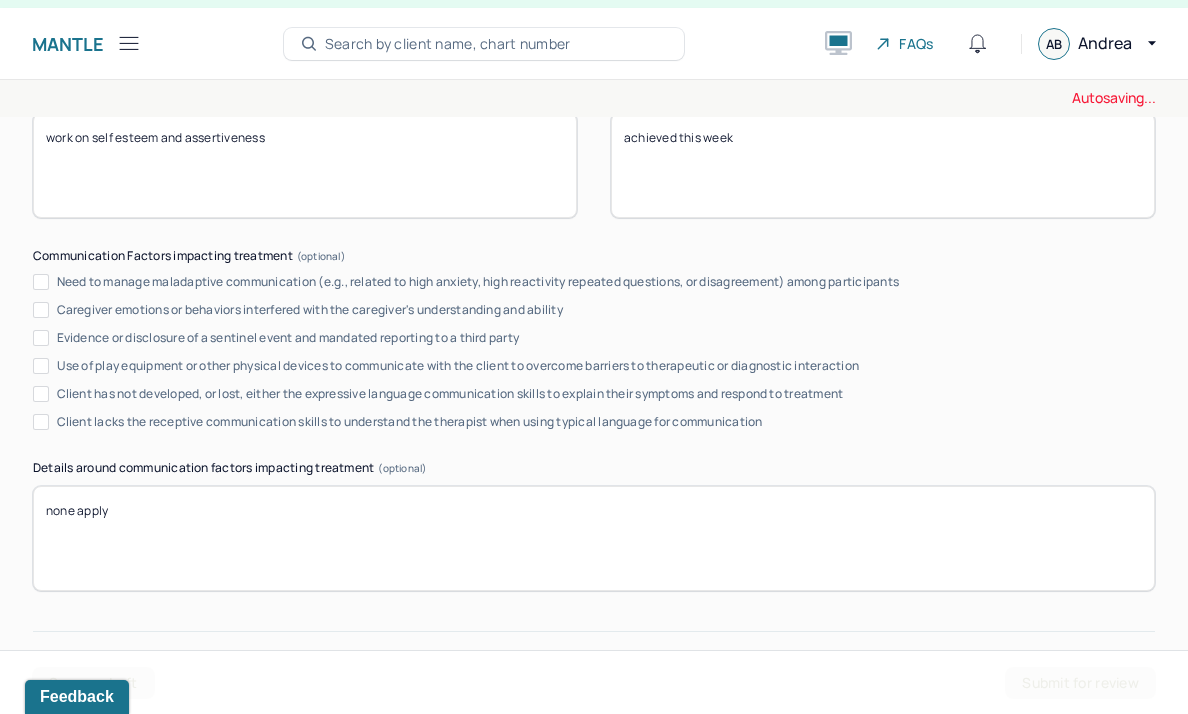 scroll, scrollTop: 3945, scrollLeft: 0, axis: vertical 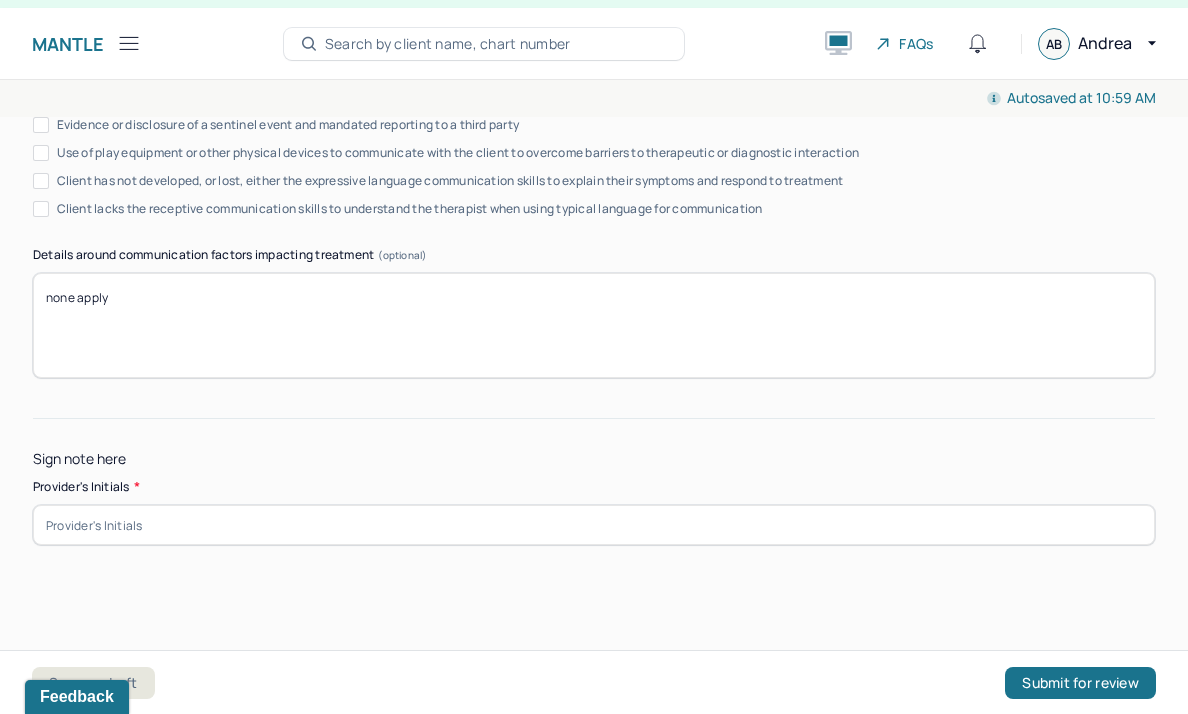 type on "achieved this week" 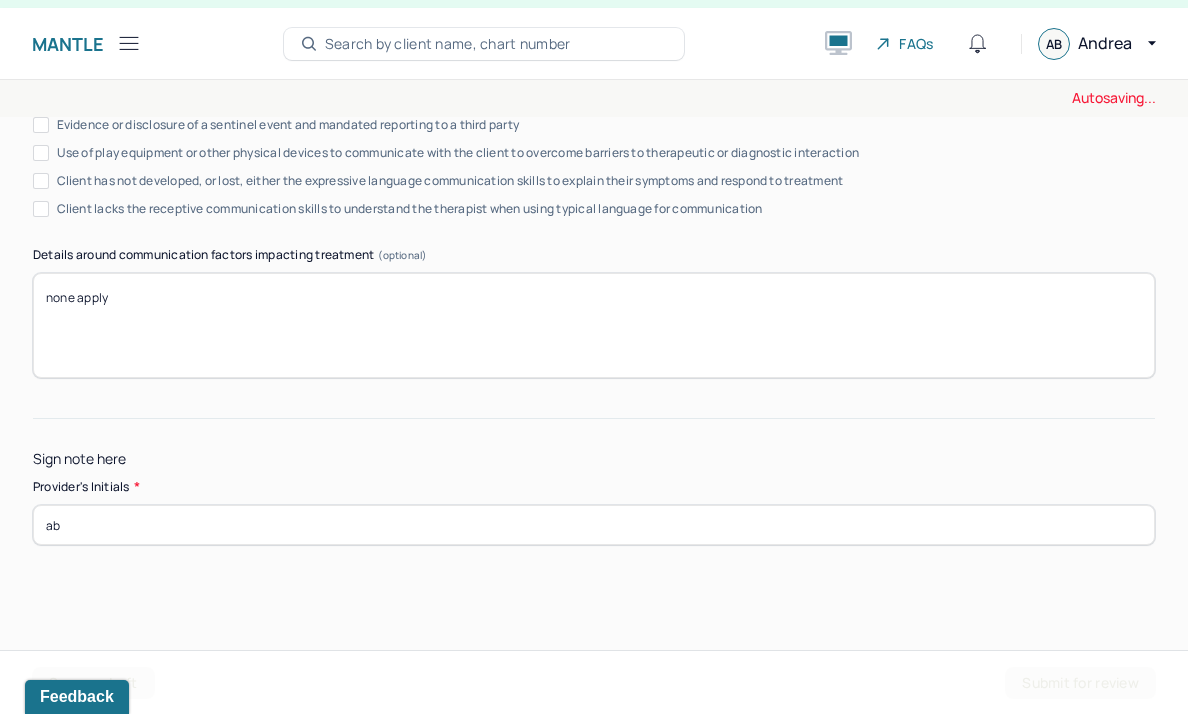 type on "ab" 